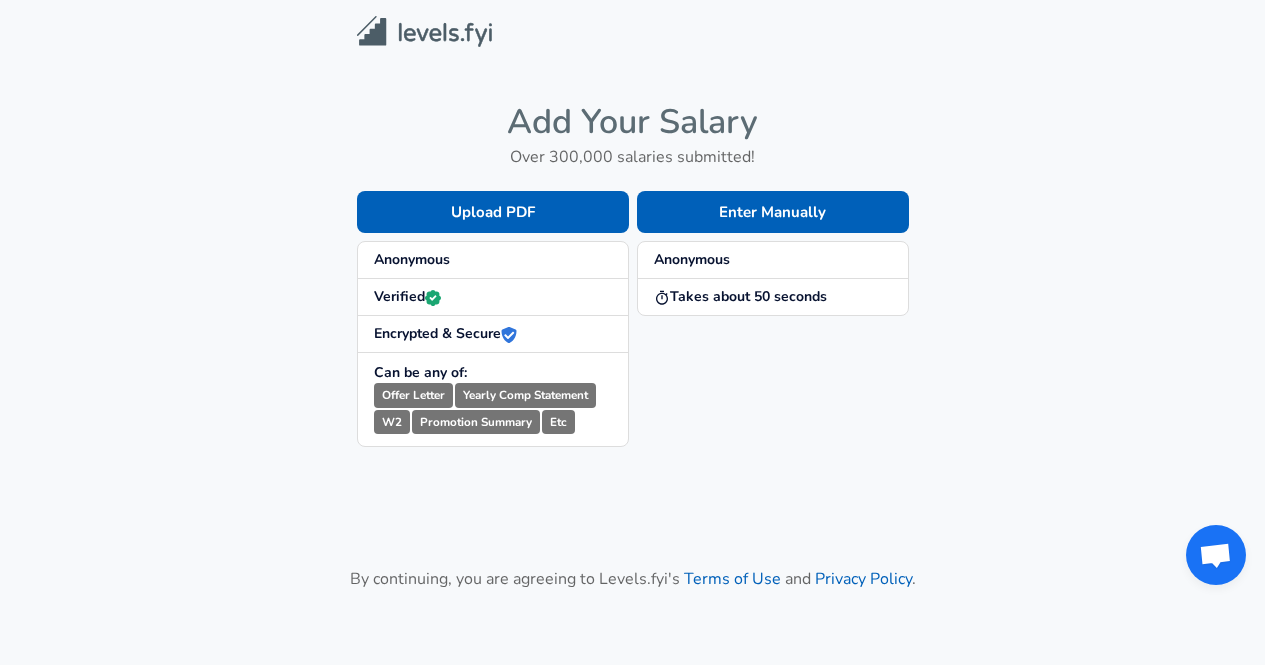 scroll, scrollTop: 0, scrollLeft: 0, axis: both 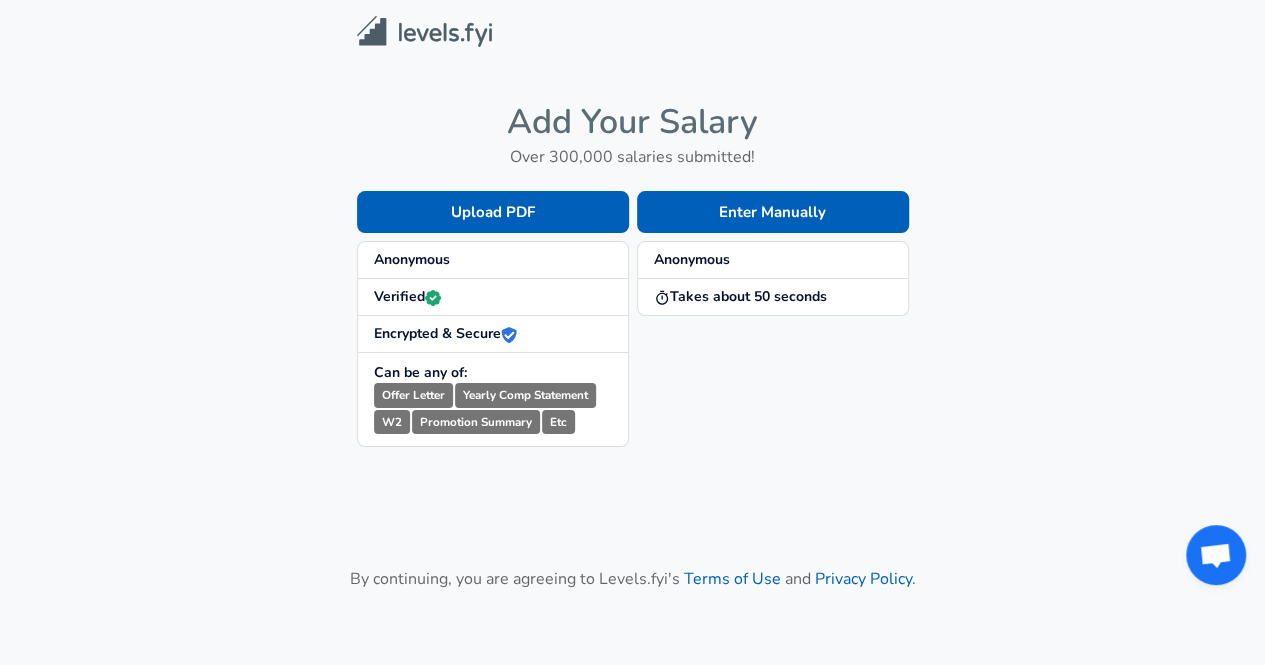 click on "Anonymous" at bounding box center [493, 260] 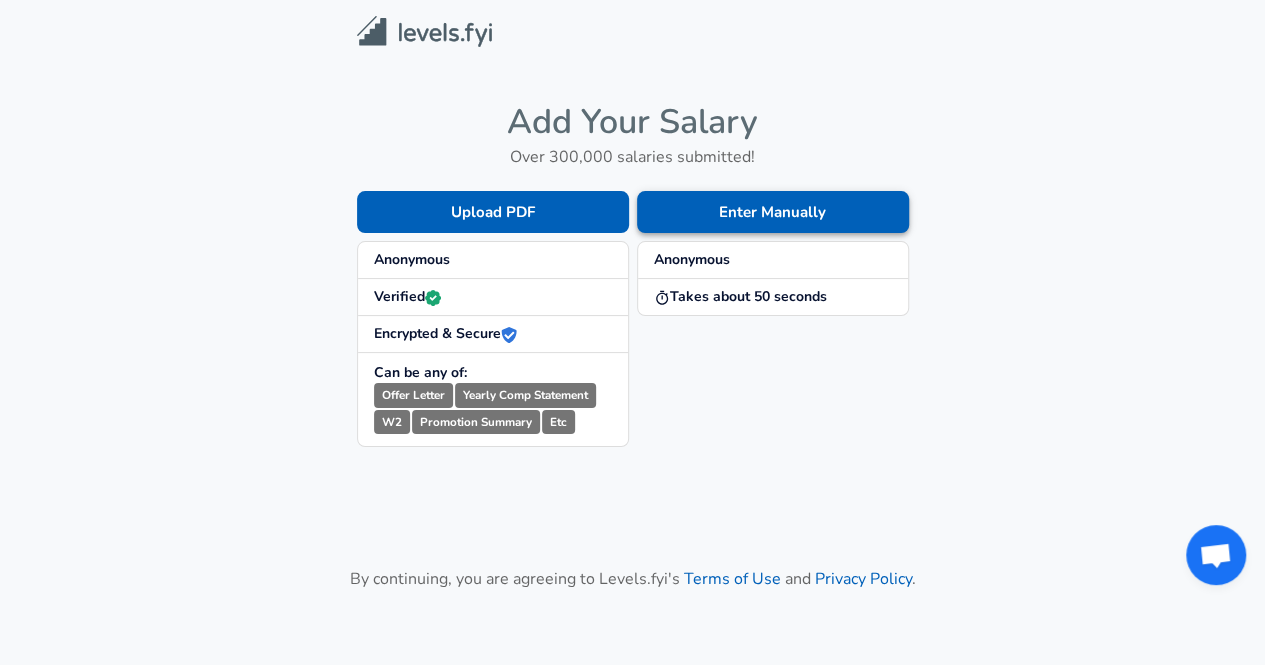 click on "Enter Manually" at bounding box center [773, 212] 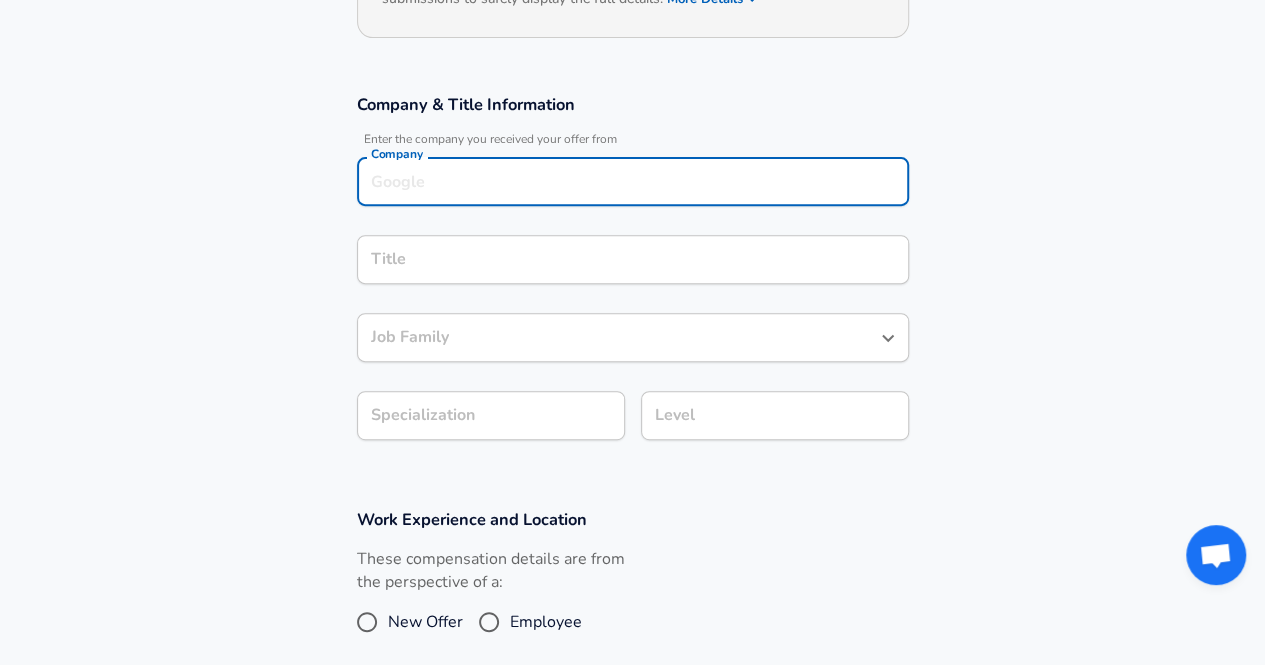 scroll, scrollTop: 306, scrollLeft: 0, axis: vertical 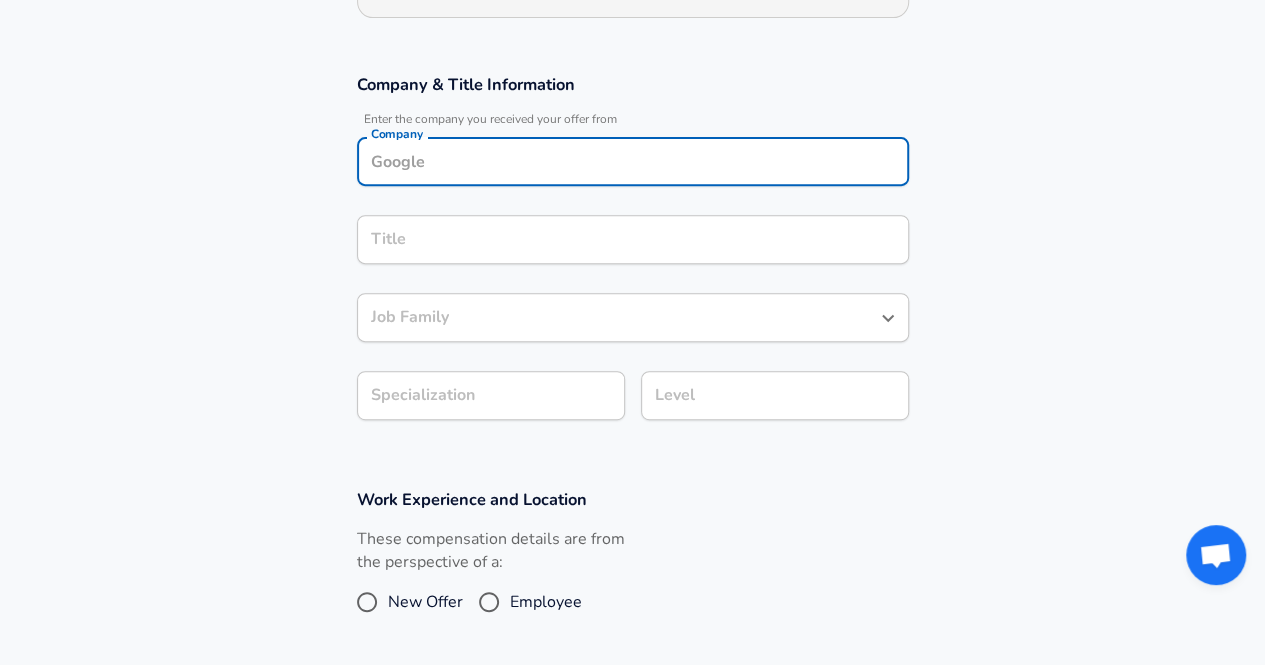 click on "Company Company" at bounding box center (633, 164) 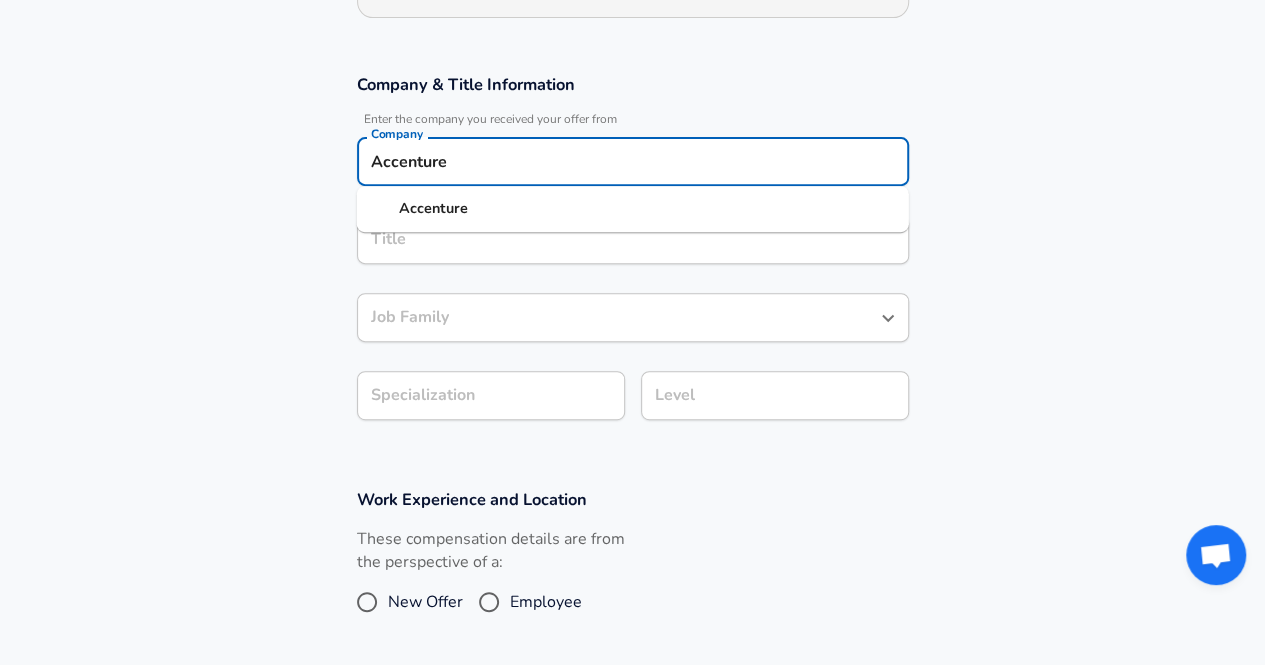click on "Accenture" at bounding box center [633, 209] 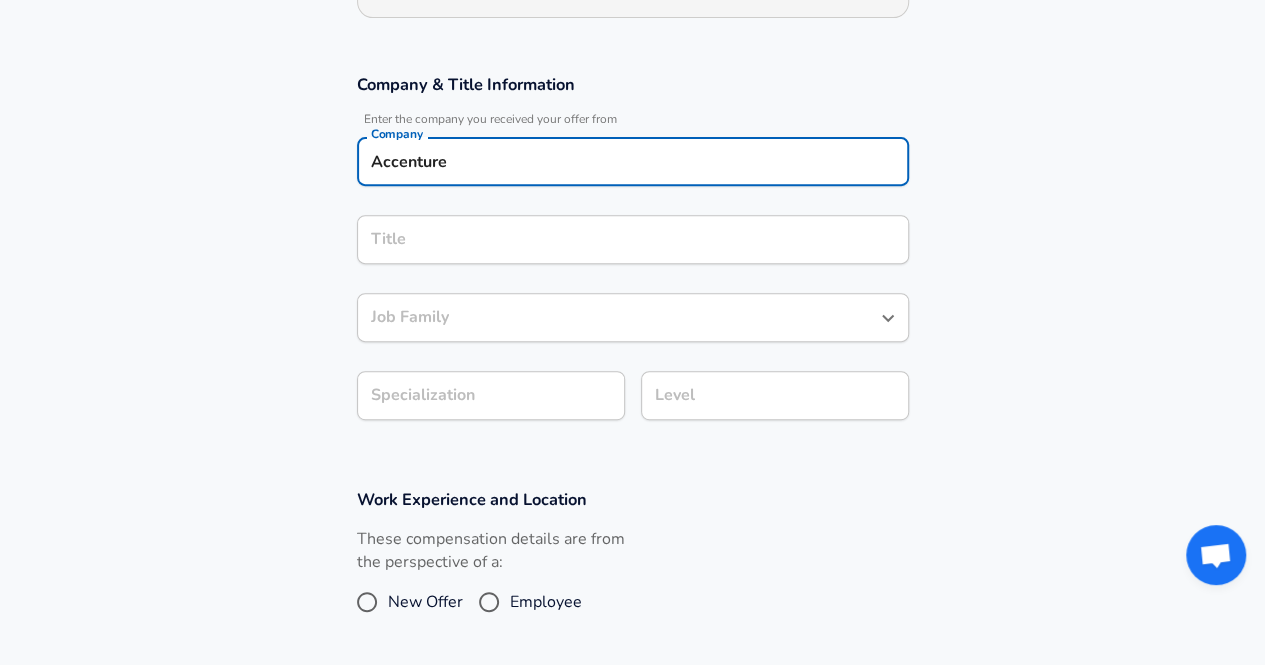 type on "Accenture" 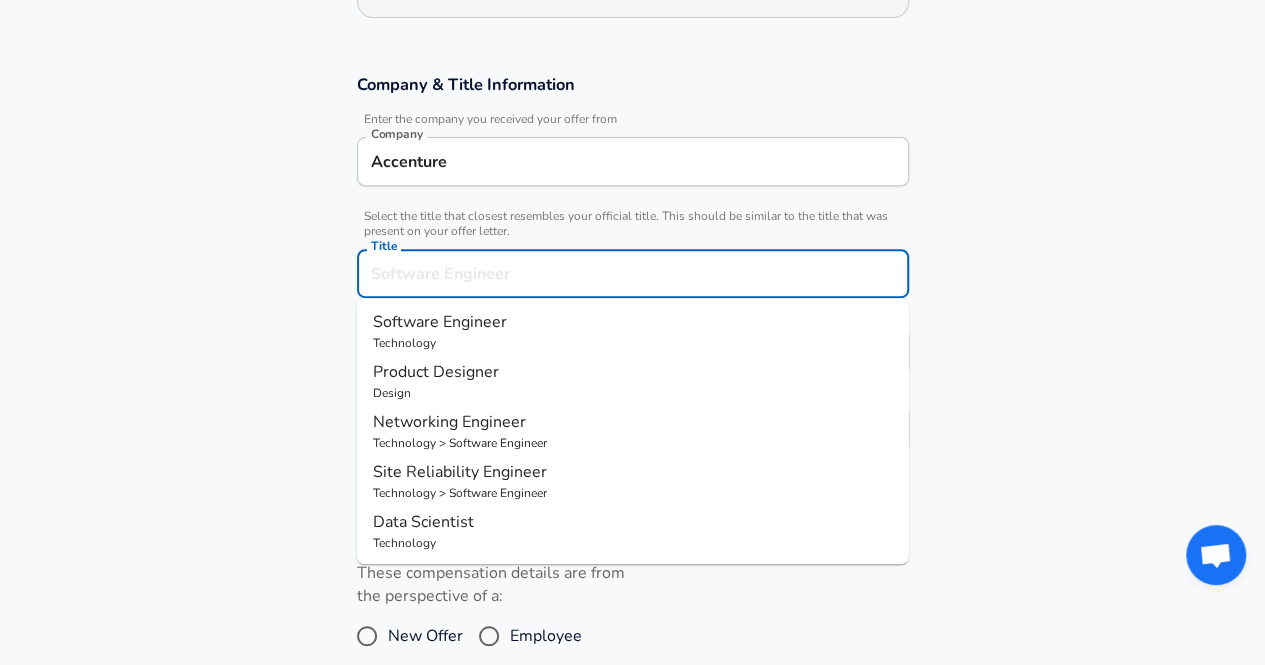 scroll, scrollTop: 346, scrollLeft: 0, axis: vertical 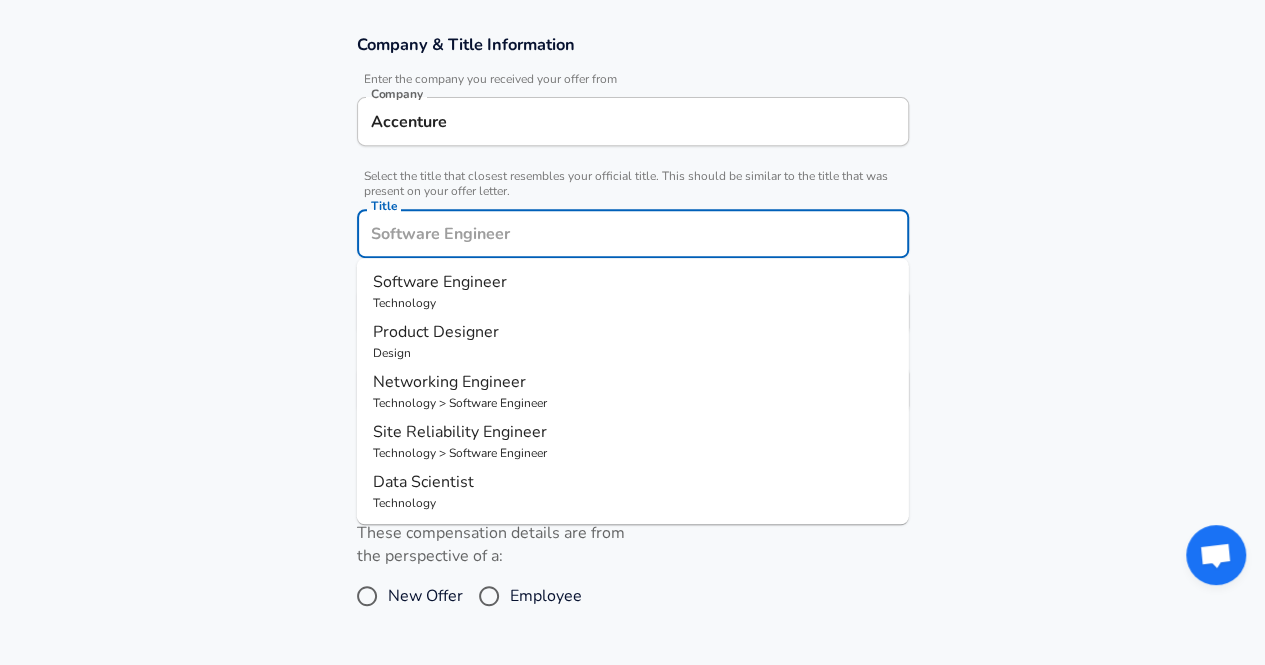 click on "Title" at bounding box center (633, 233) 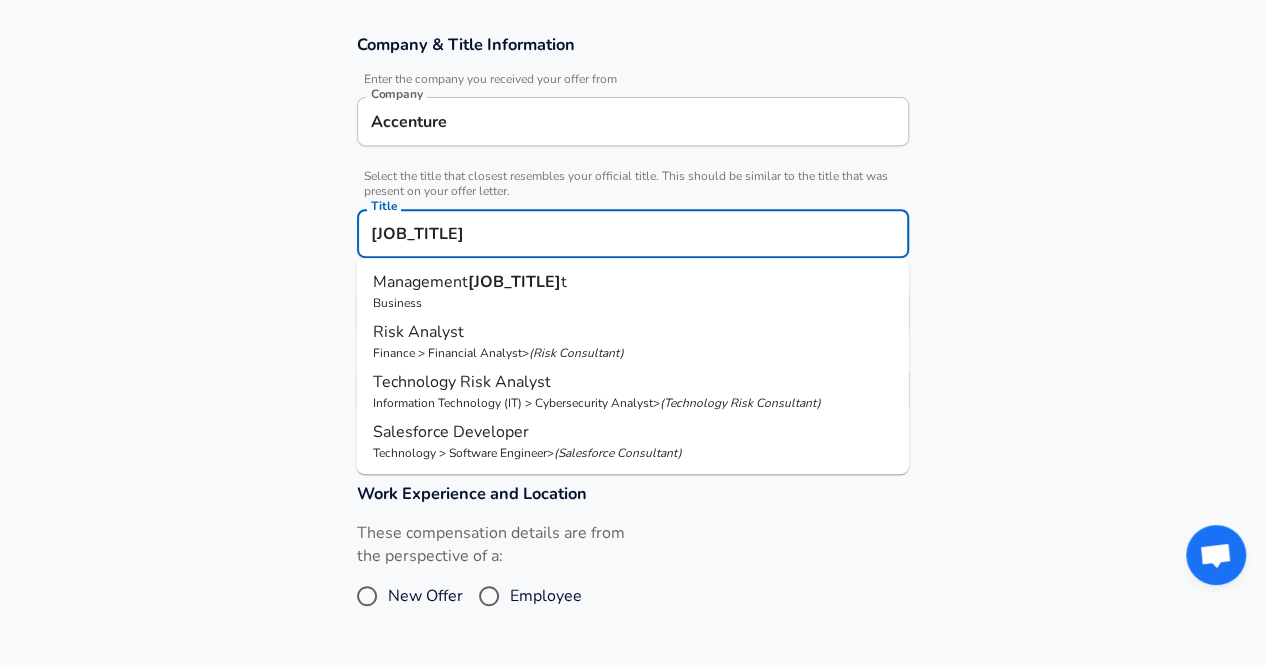 type on "Consultant" 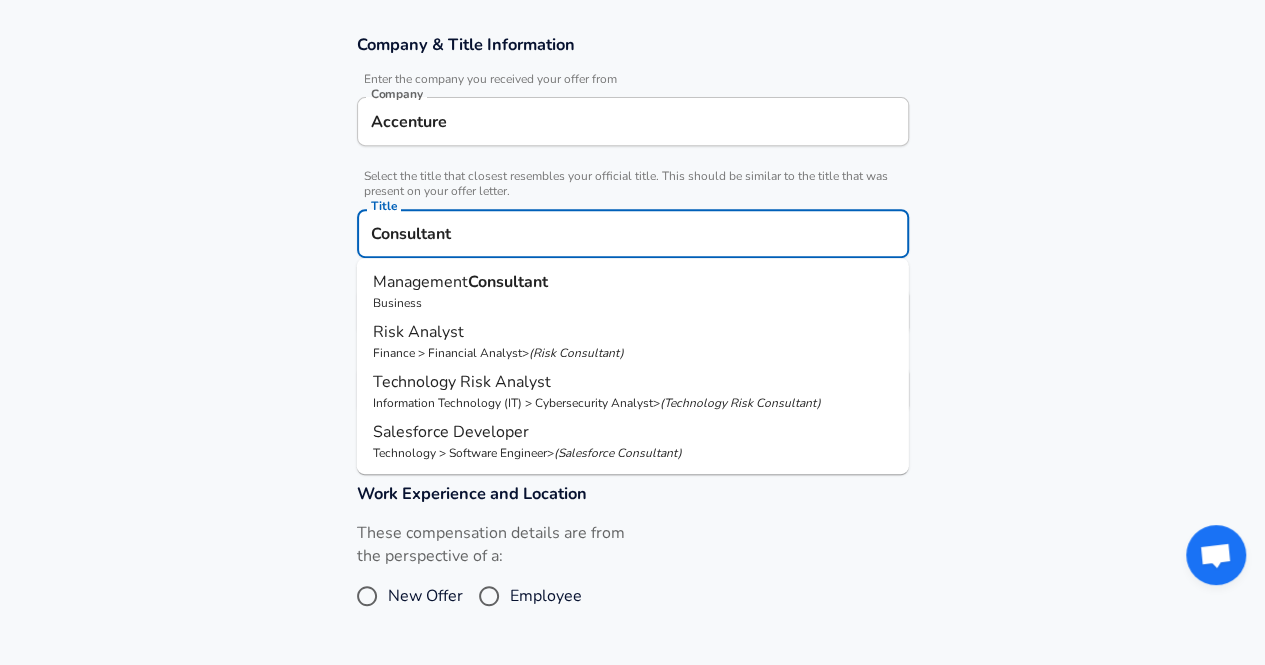 click on "Submit Salary" at bounding box center [637, 757] 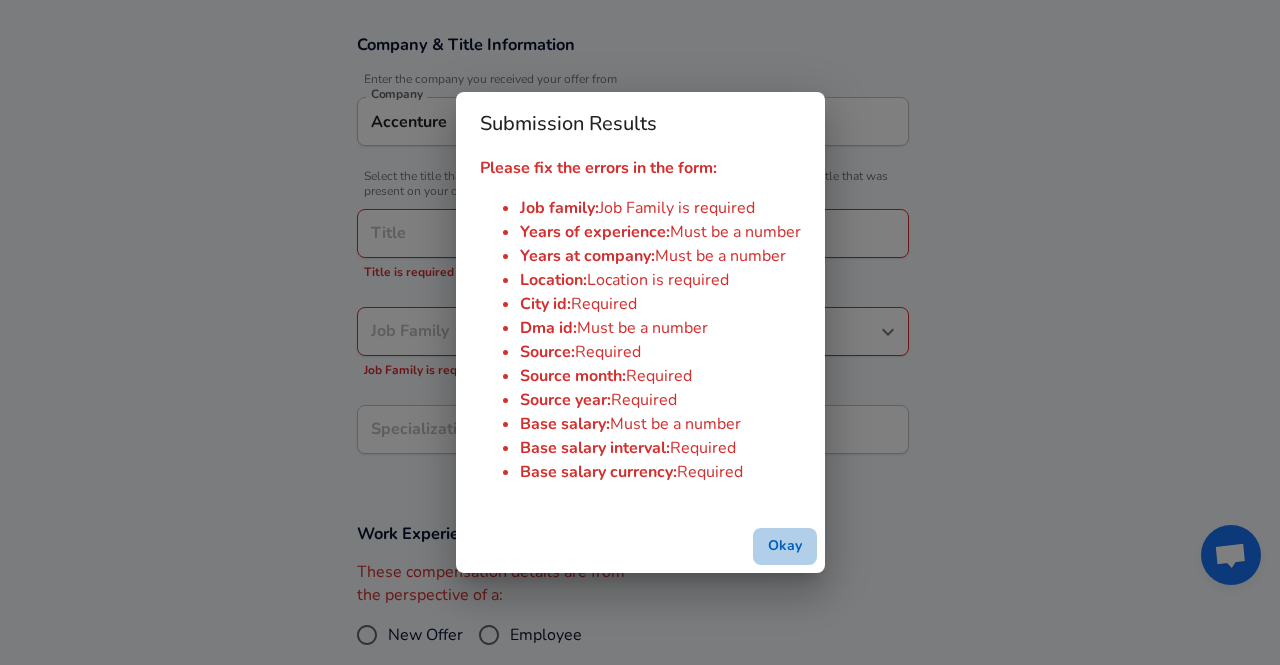 click on "Okay" at bounding box center [785, 546] 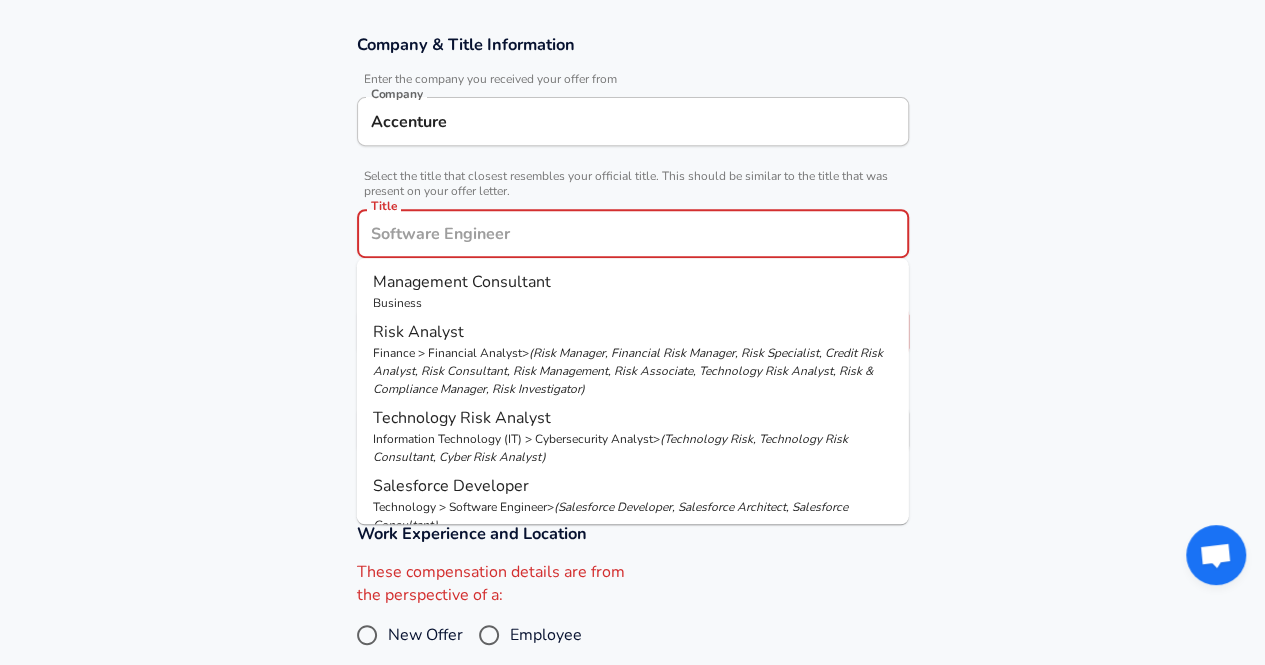 click on "Title" at bounding box center [633, 233] 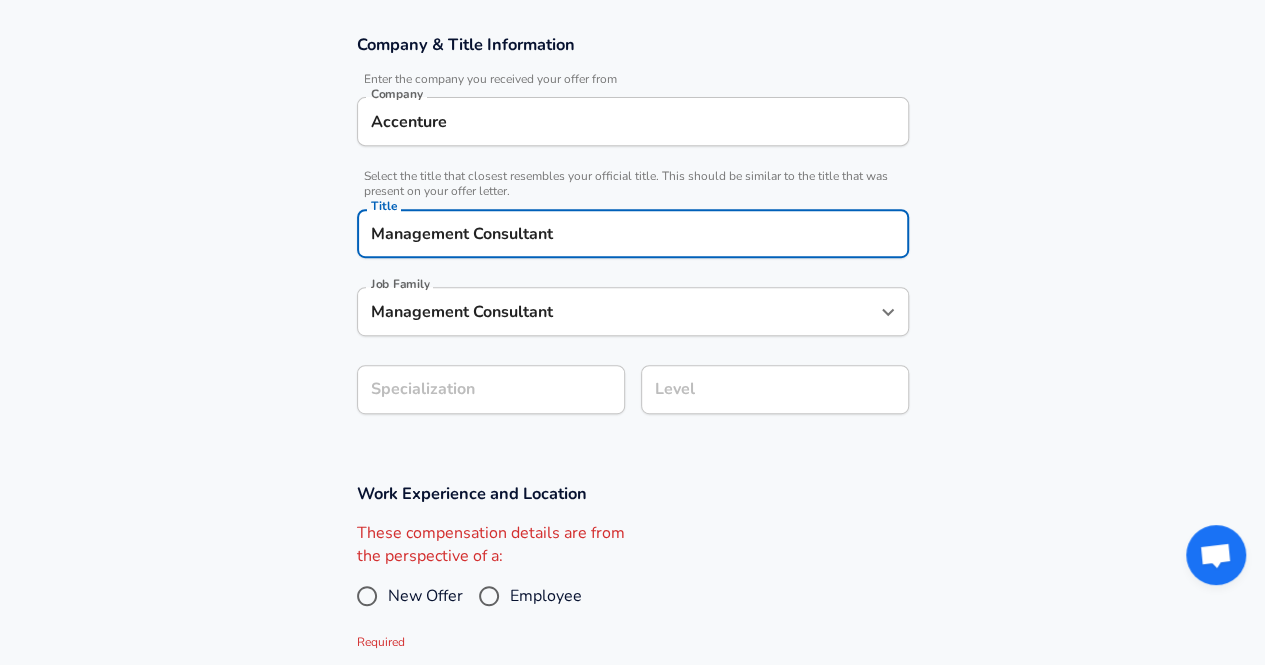 click on "[JOB_FAMILY] Job Family Specialization [SPECIALIZATION]   Level [LEVEL] Work Experience and Location These compensation details are from the perspective of a:" at bounding box center [633, 311] 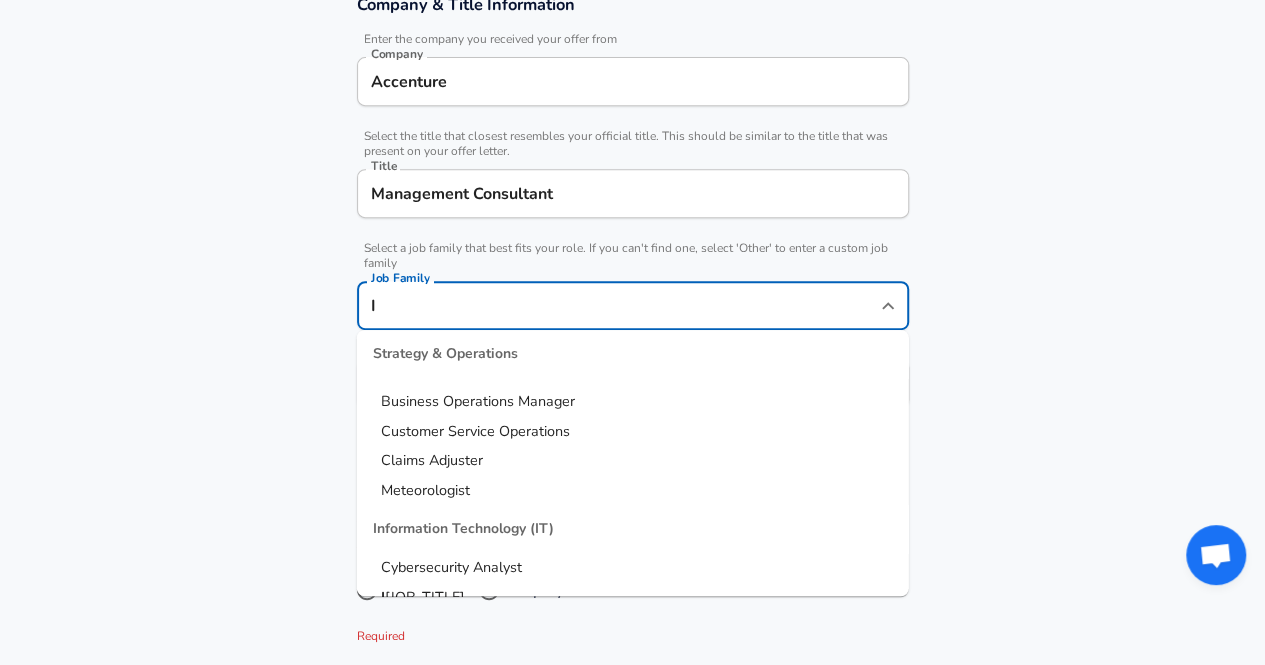 scroll, scrollTop: 1960, scrollLeft: 0, axis: vertical 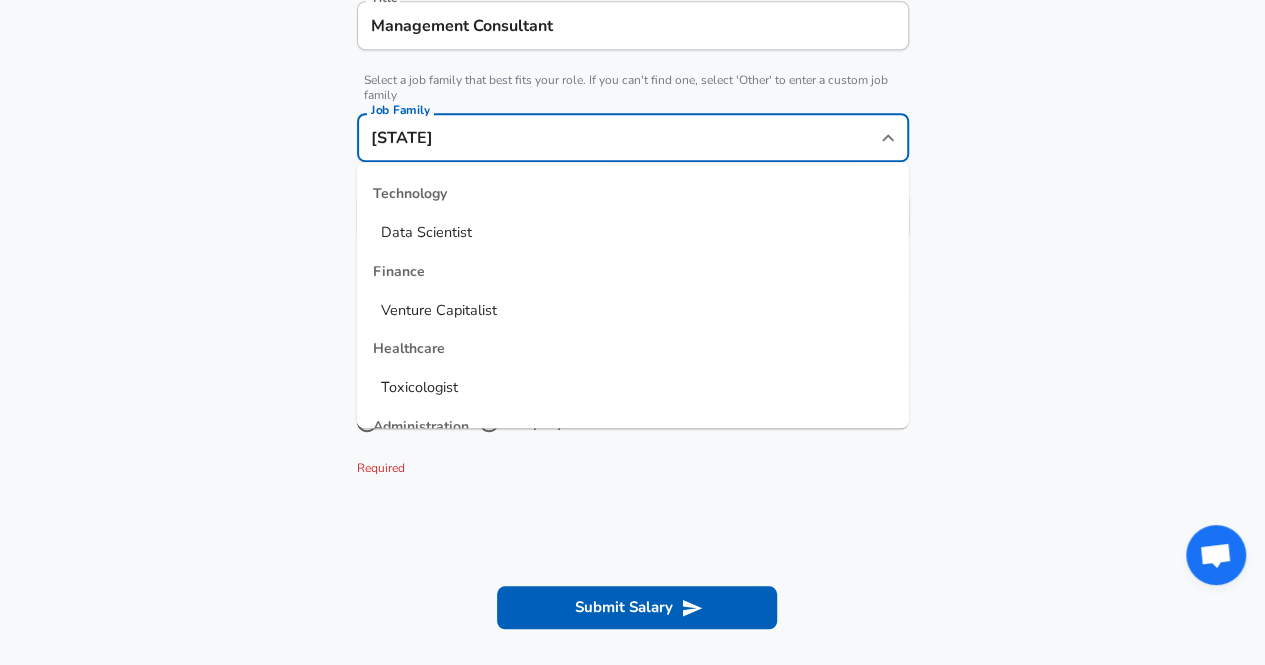 type on "I" 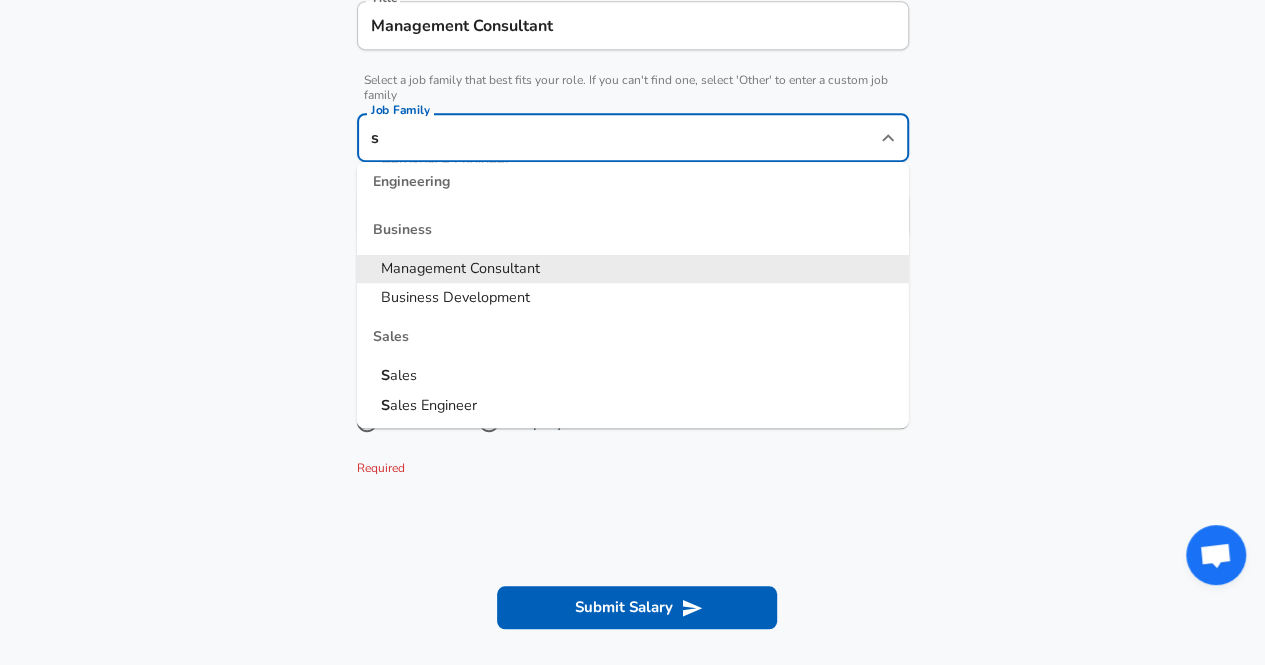 scroll, scrollTop: 296, scrollLeft: 0, axis: vertical 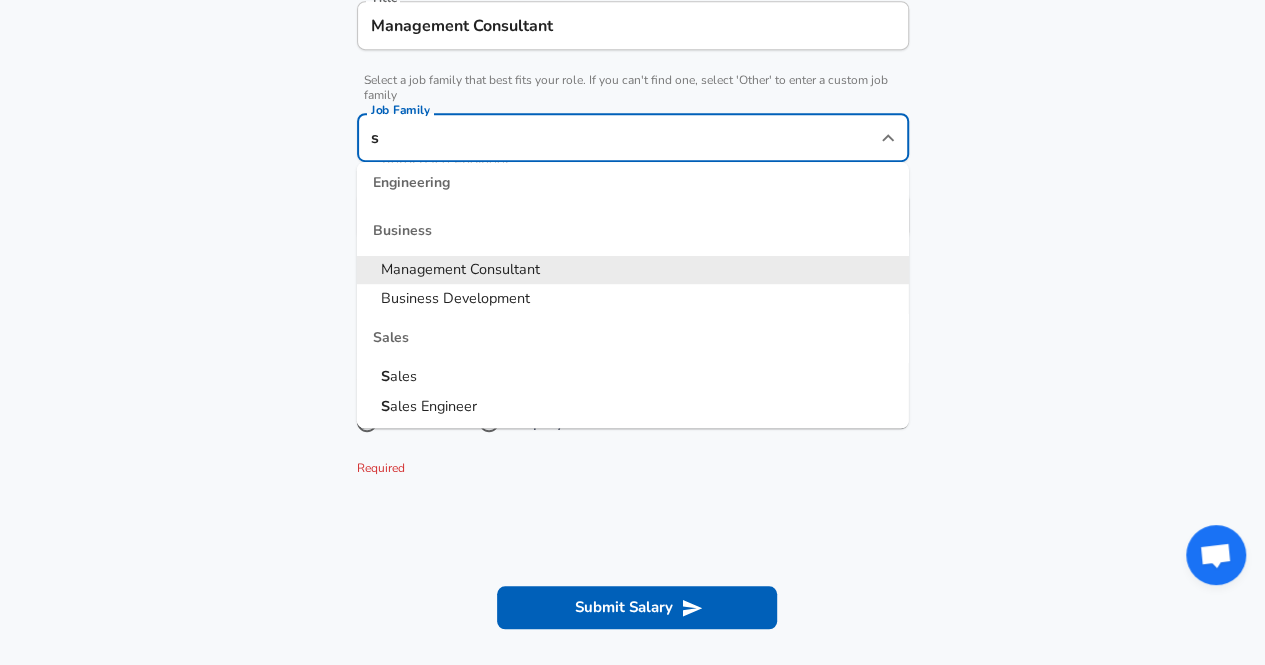 click on "Management Consultant" at bounding box center (460, 269) 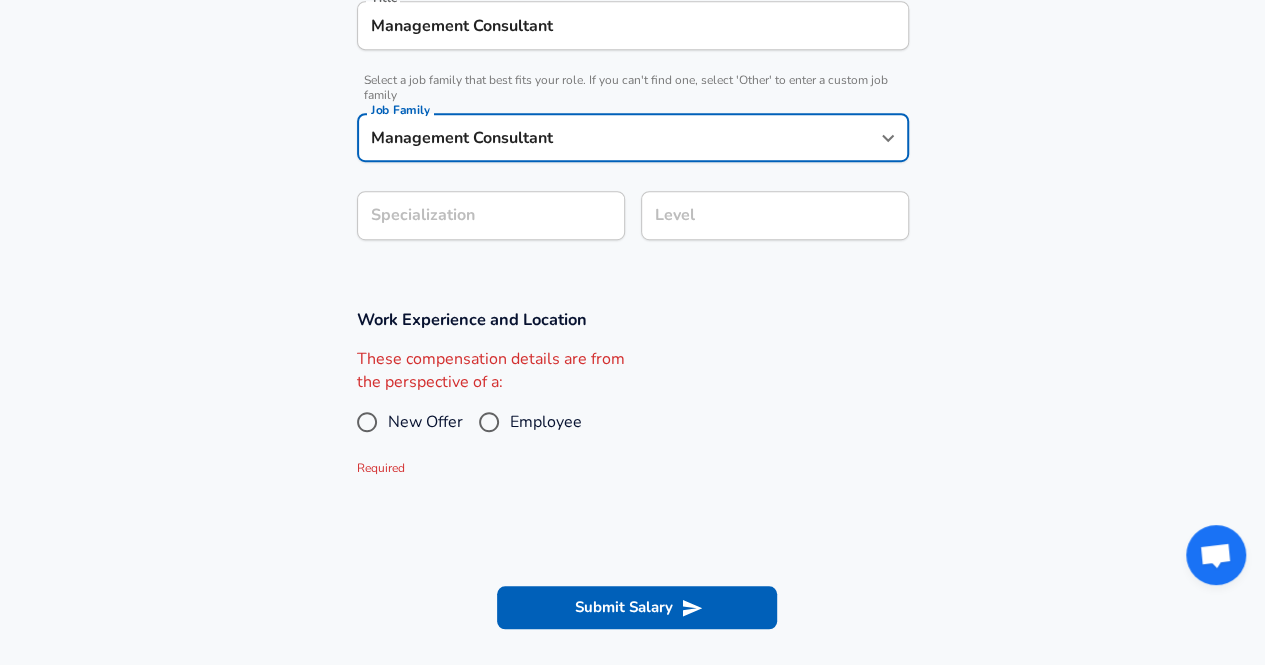 click on "Specialization Specialization" at bounding box center (483, 214) 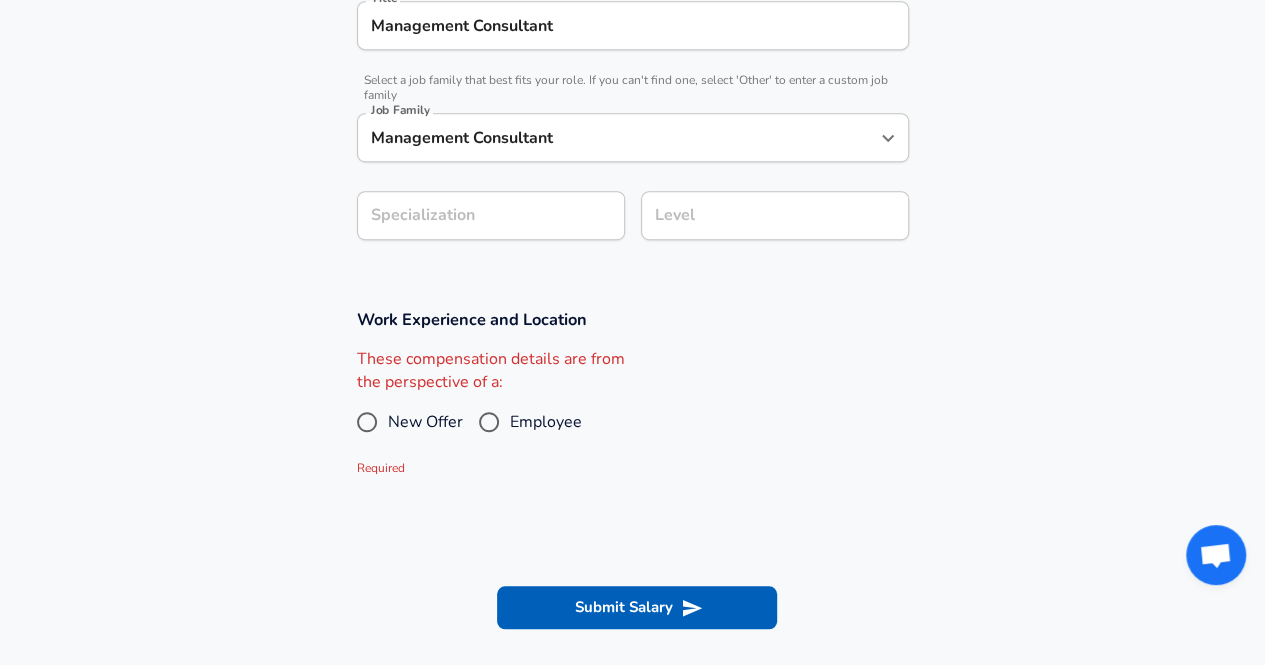 click on "Company [COMPANY]   Select the title that closest resembles your official title. This should be similar to the title that was present on your offer letter. Title [TITLE]   Select a job family that best fits your role. If you can't find one, select 'Other' to enter a custom job family Job Family [JOB_FAMILY] Job Family Specialization [SPECIALIZATION]   Level [LEVEL] Work Experience and Location These compensation details are from the perspective of a: New Offer Employee Required Submit Salary" at bounding box center [632, 149] 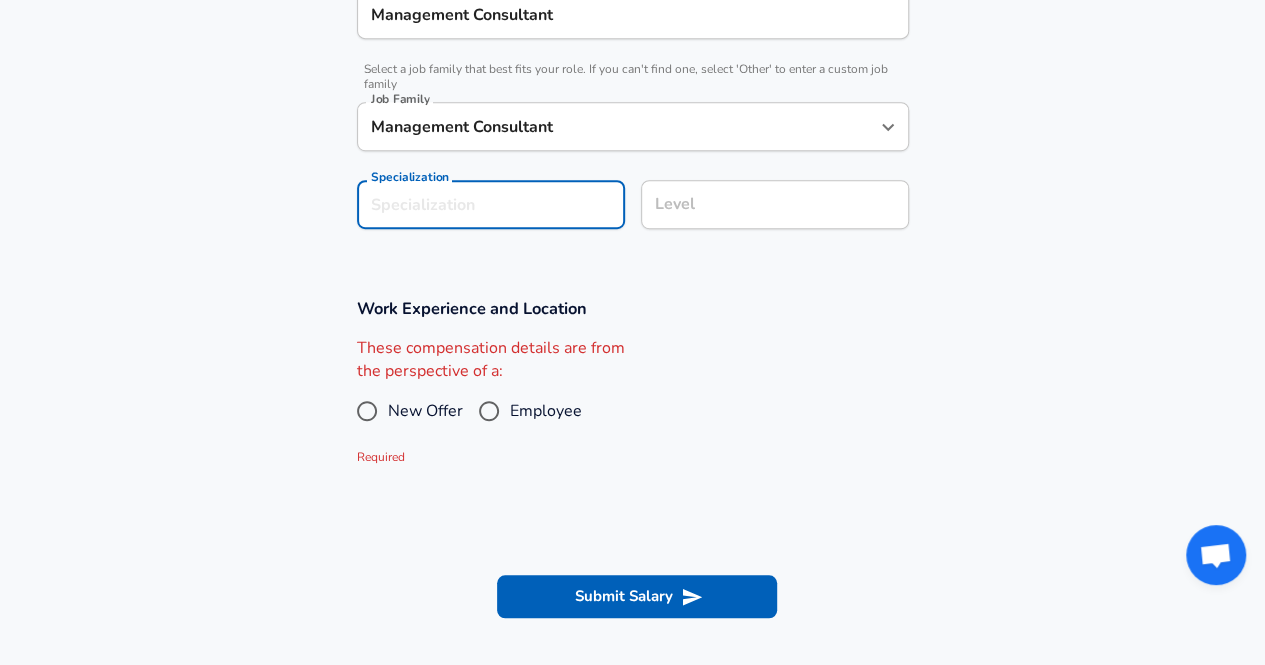 scroll, scrollTop: 564, scrollLeft: 0, axis: vertical 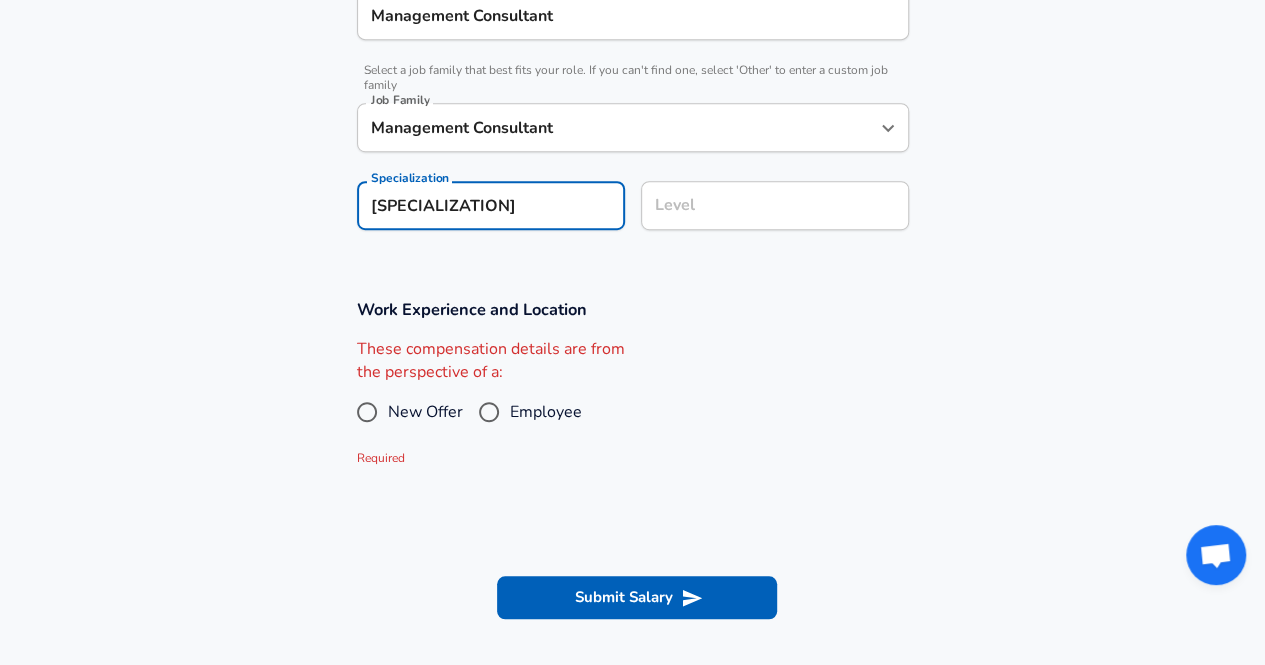type on "[SPECIALIZATION]" 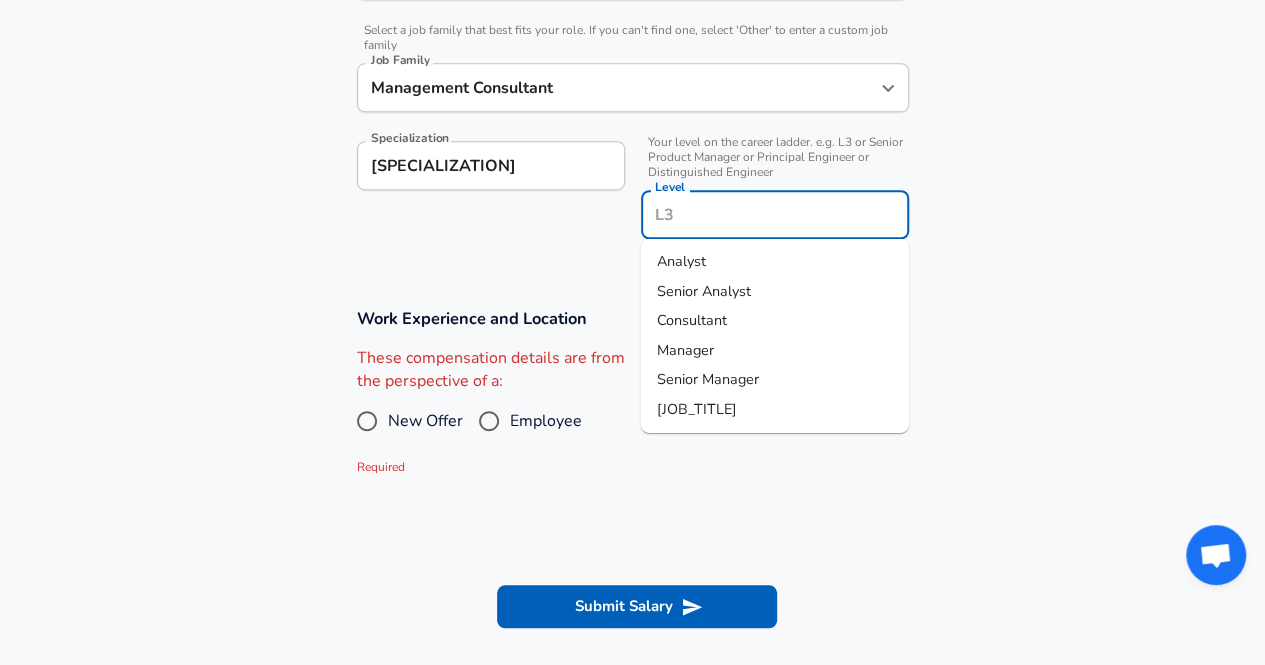 click on "Consultant" at bounding box center (775, 321) 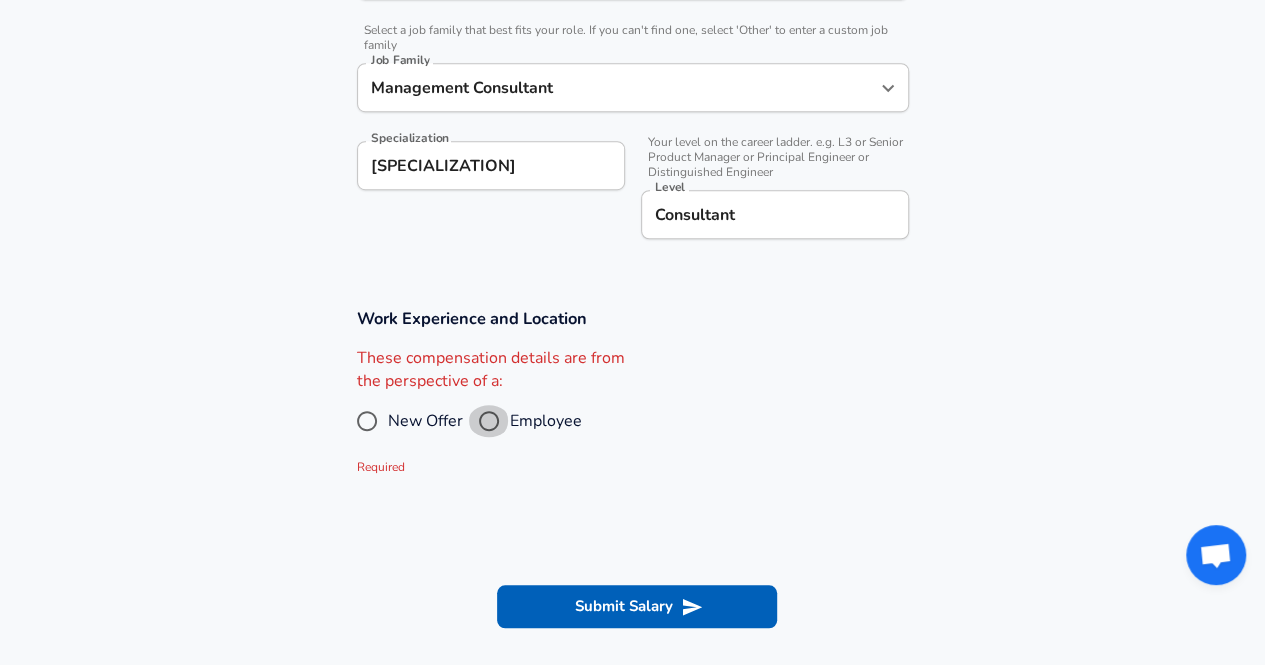 click on "Employee" at bounding box center (489, 421) 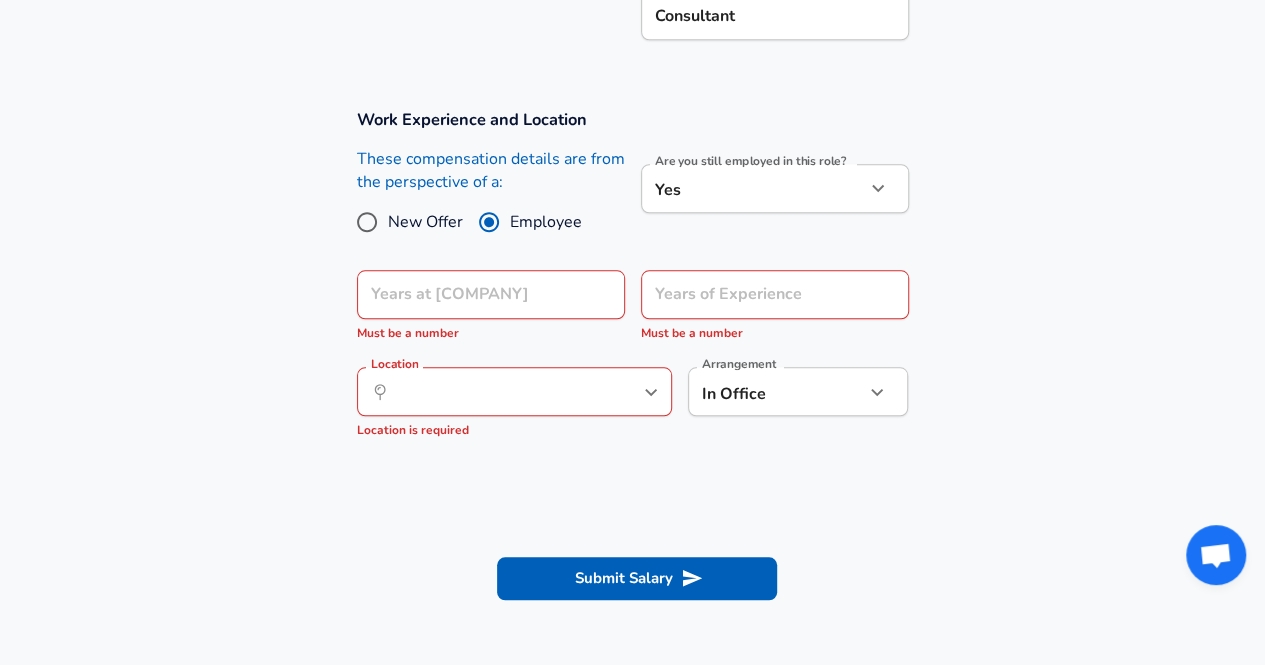 scroll, scrollTop: 819, scrollLeft: 0, axis: vertical 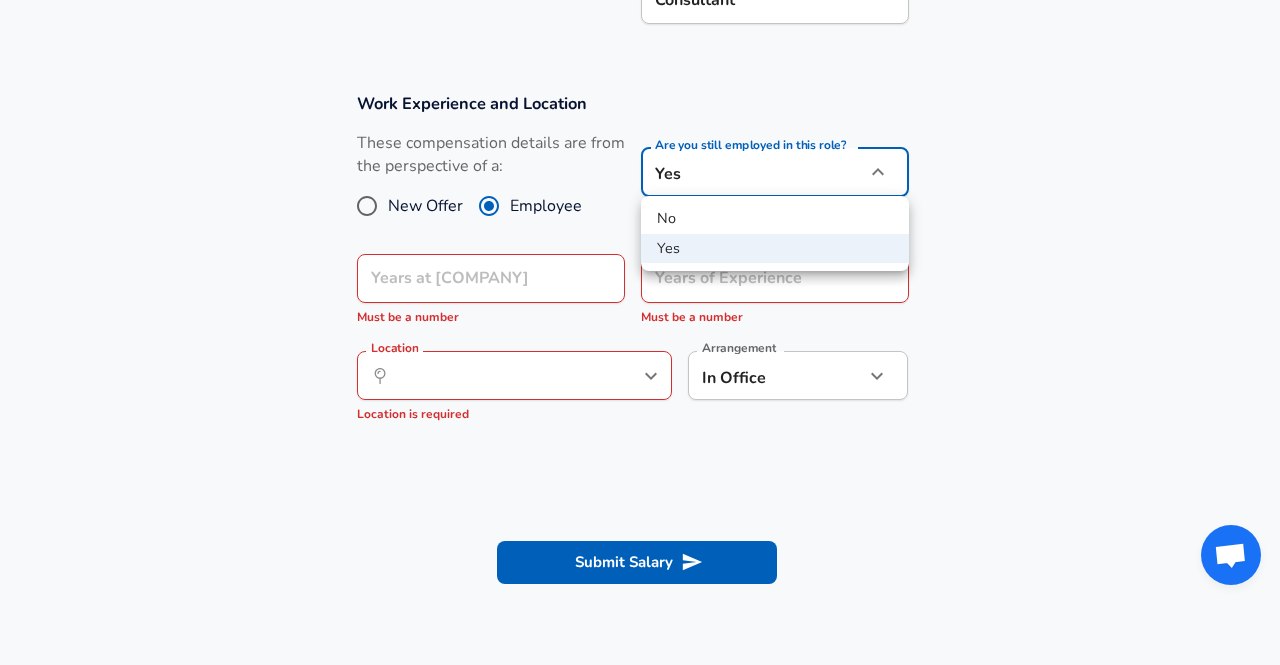 click on "Company [COMPANY]   Select the title that closest resembles your official title. This should be similar to the title that was present on your offer letter. Title [TITLE]   Select a job family that best fits your role. If you can't find one, select 'Other' to enter a custom job family Job Family [JOB_FAMILY] Job Family Specialization [SPECIALIZATION]   Level [LEVEL] Work Experience and Location These compensation details are from the perspective of a:" at bounding box center [640, -487] 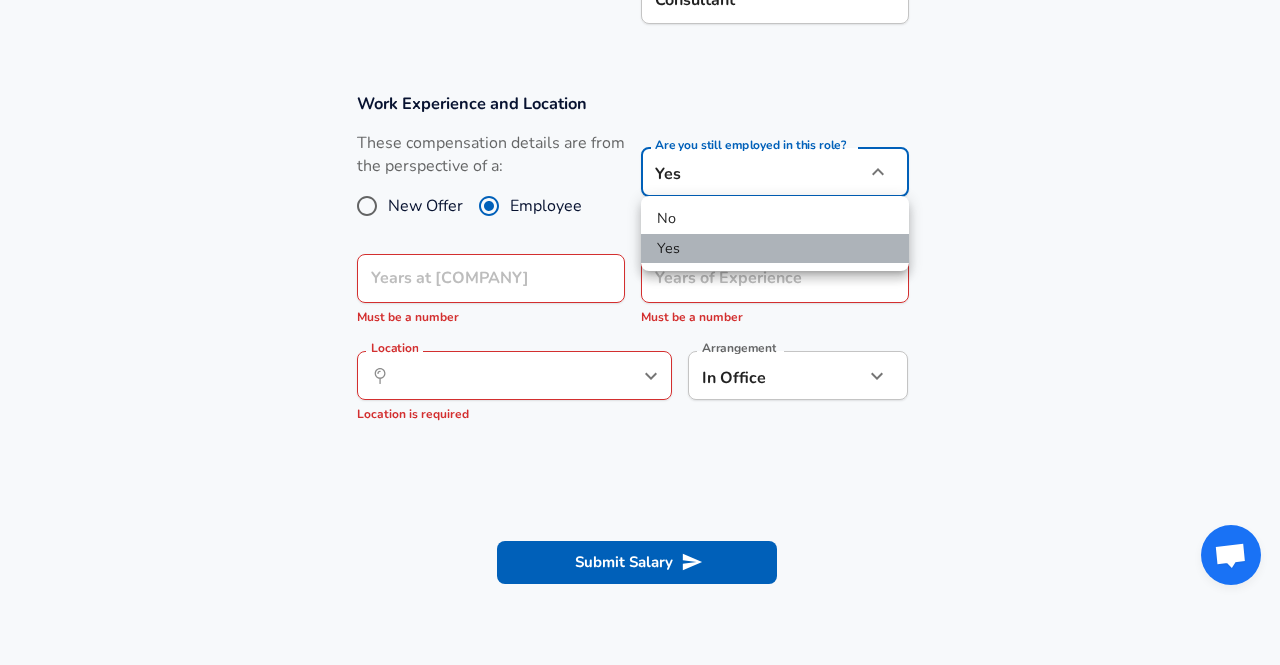 click on "Yes" at bounding box center [775, 249] 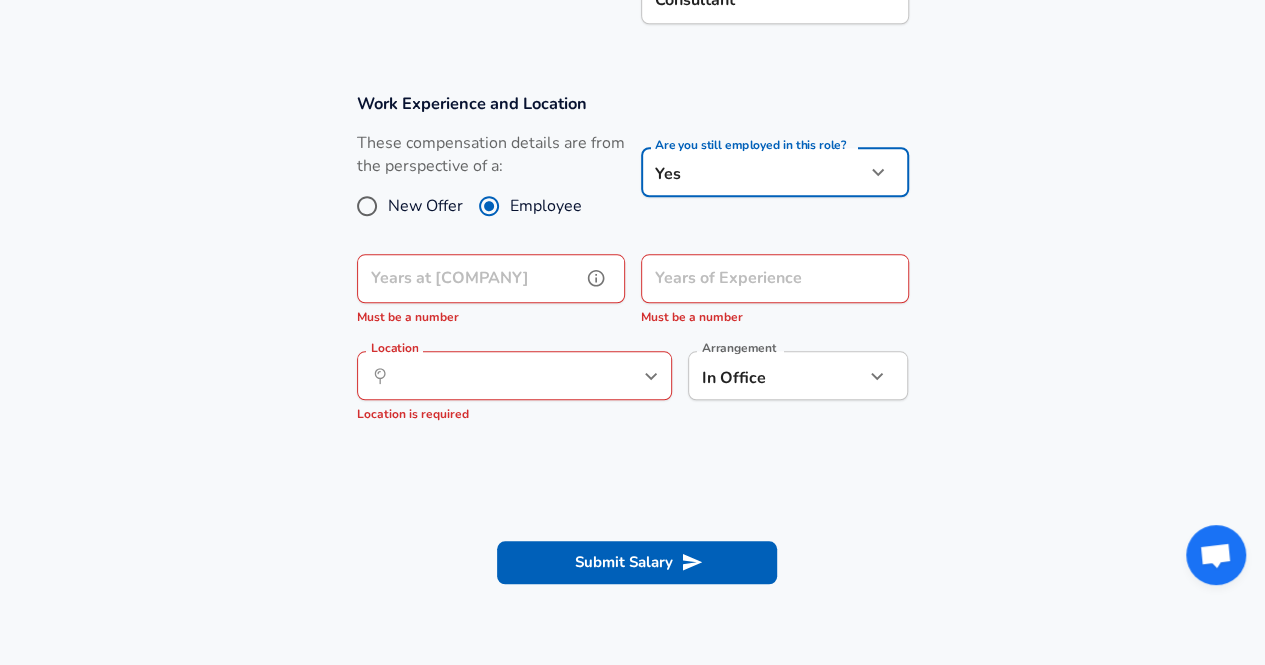 click on "Years at [COMPANY]" at bounding box center [469, 278] 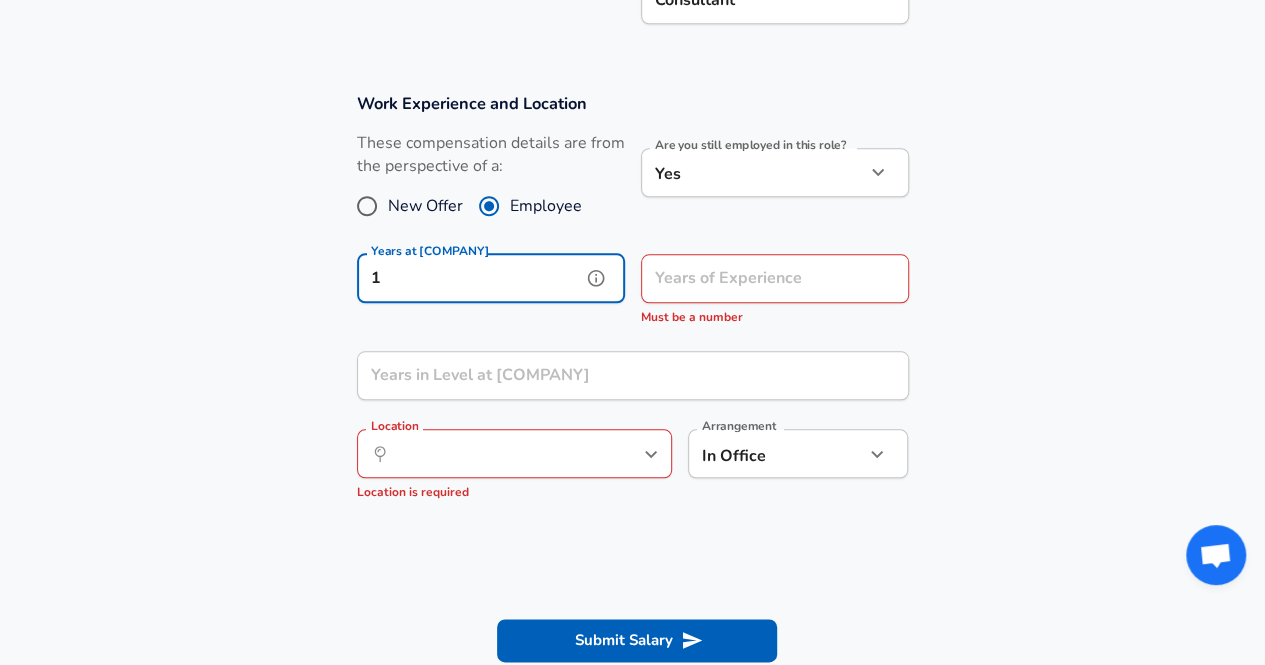 type on "1" 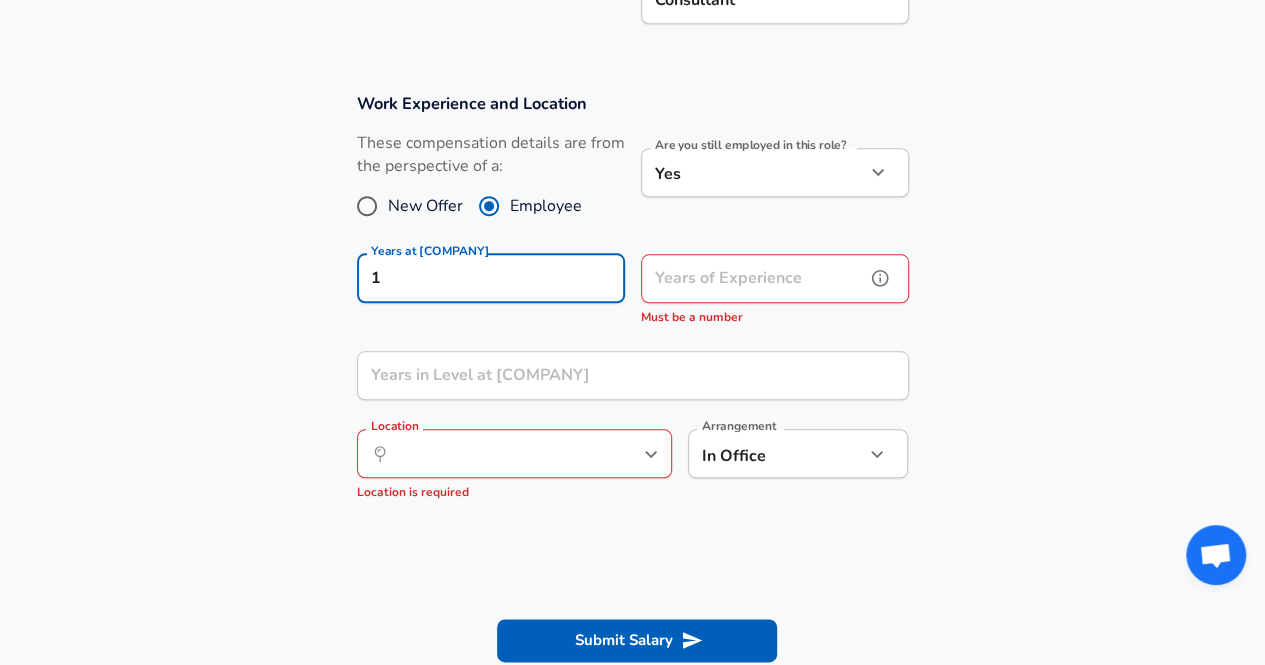 click on "Years of Experience" at bounding box center [753, 278] 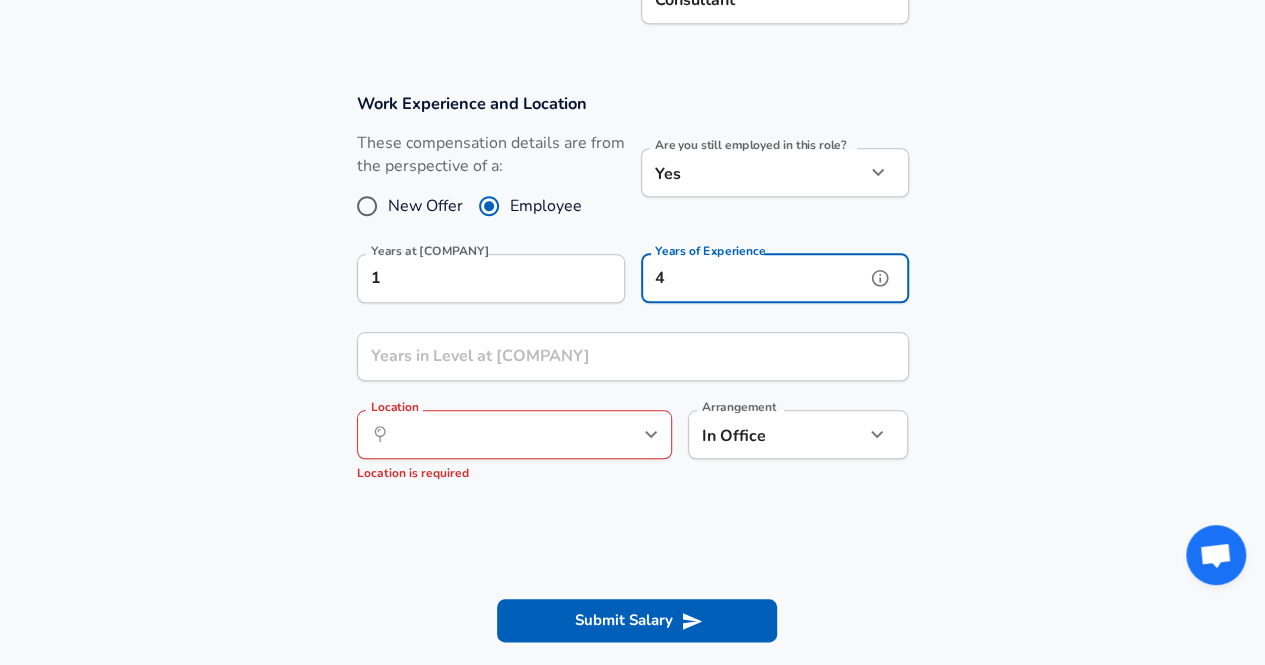 type on "4" 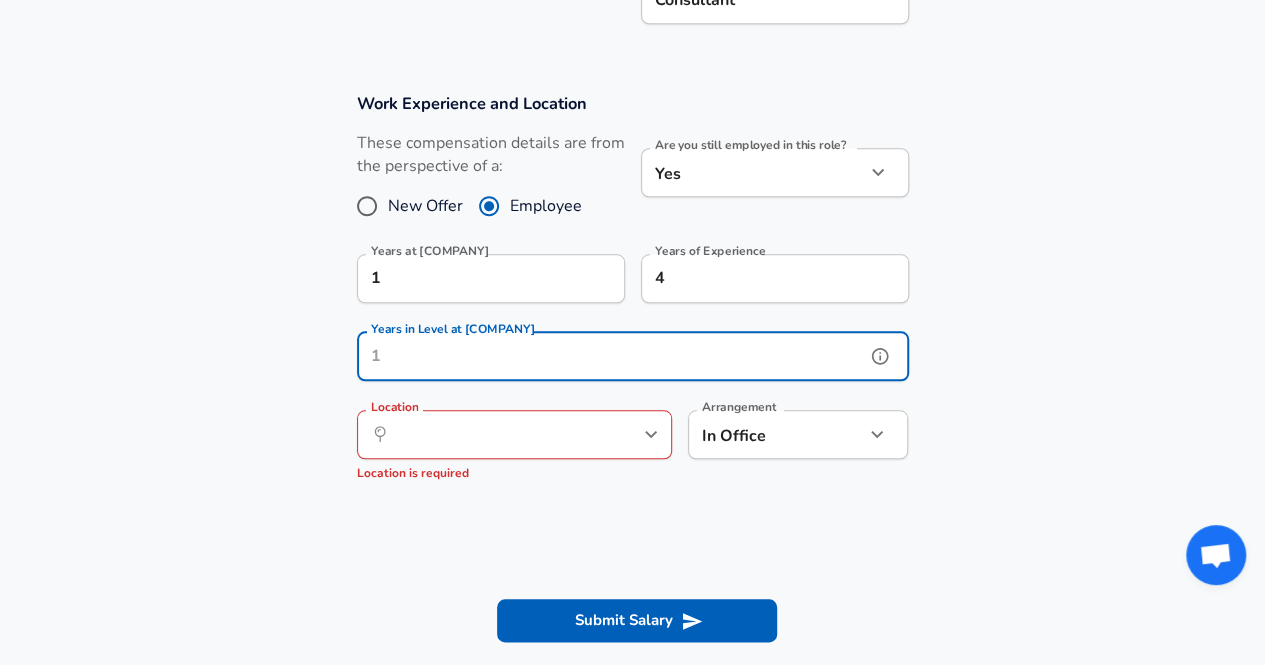 click on "Years in Level at [COMPANY]" at bounding box center (611, 356) 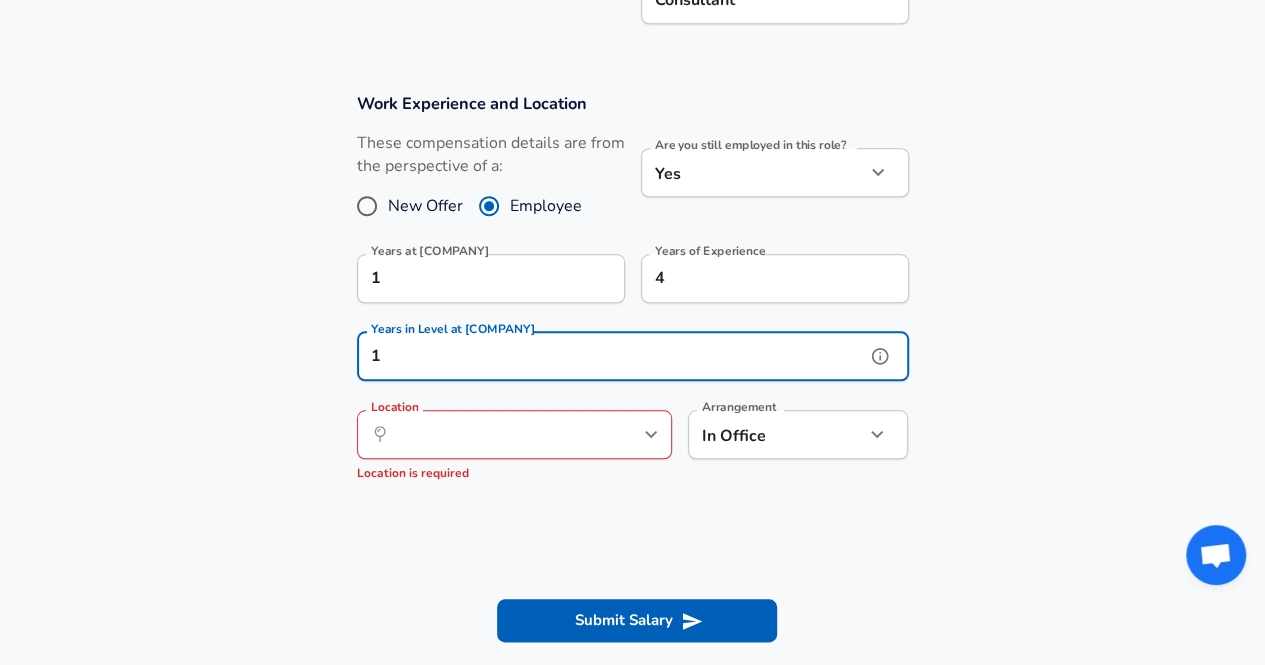 type on "1" 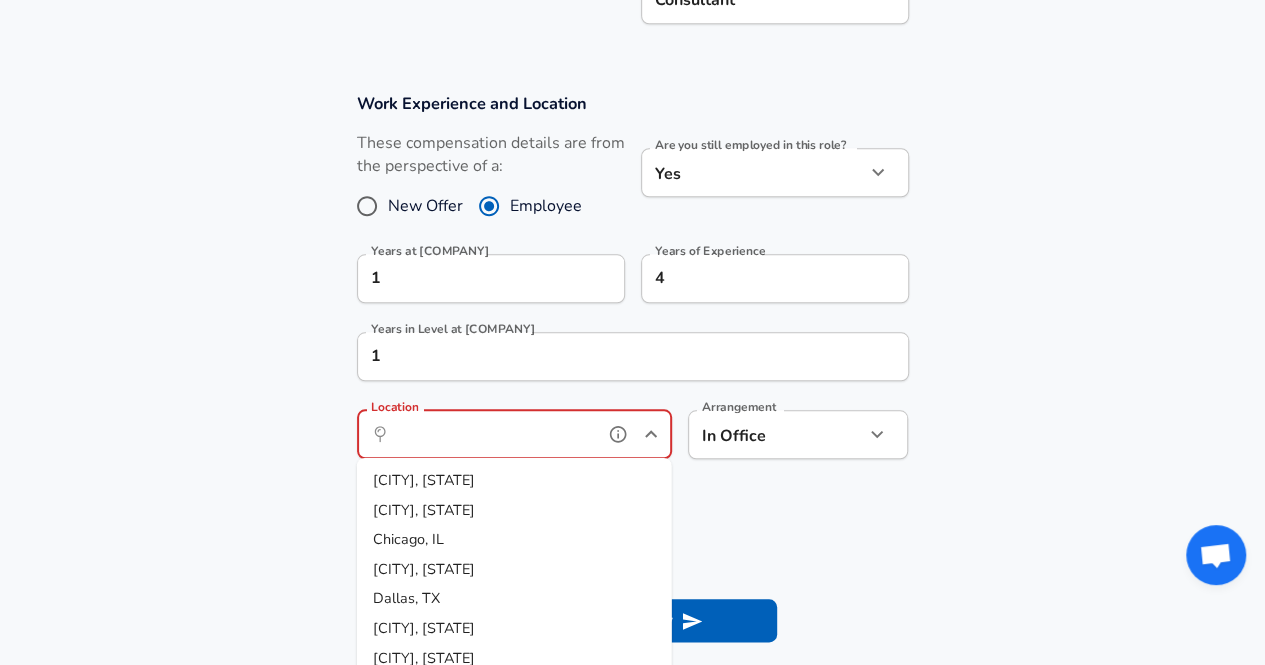 click on "Location" at bounding box center [492, 434] 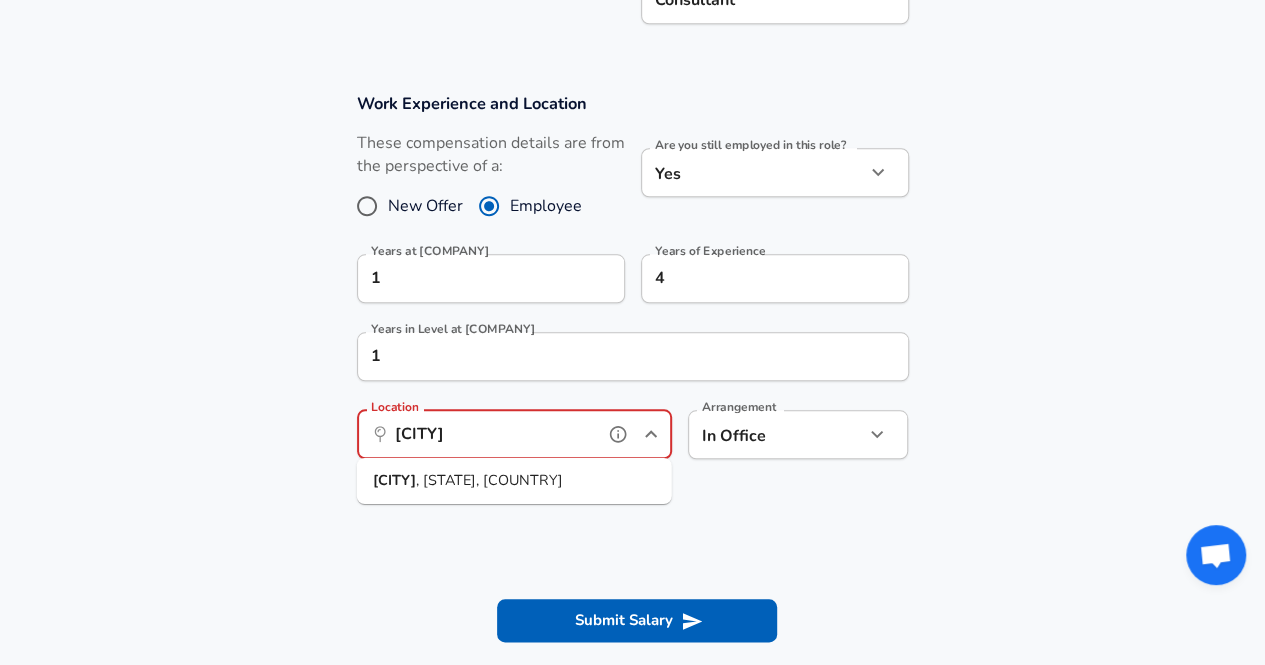 click on ", [STATE], [COUNTRY]" at bounding box center (489, 480) 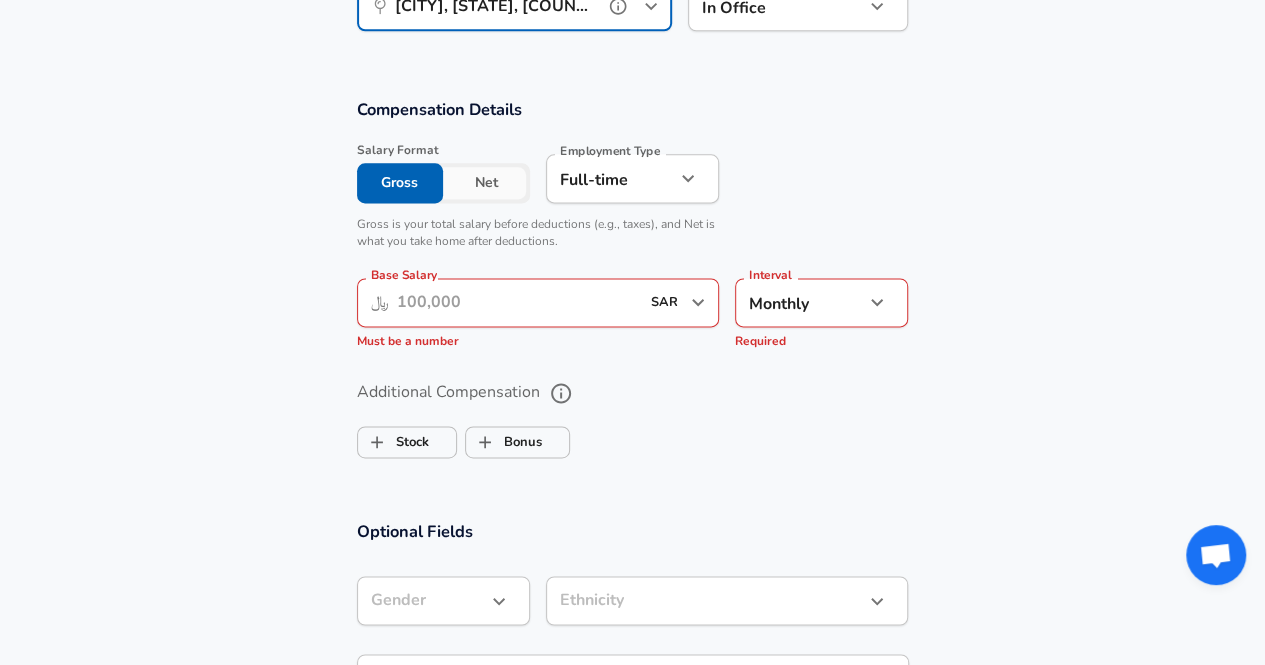 scroll, scrollTop: 1253, scrollLeft: 0, axis: vertical 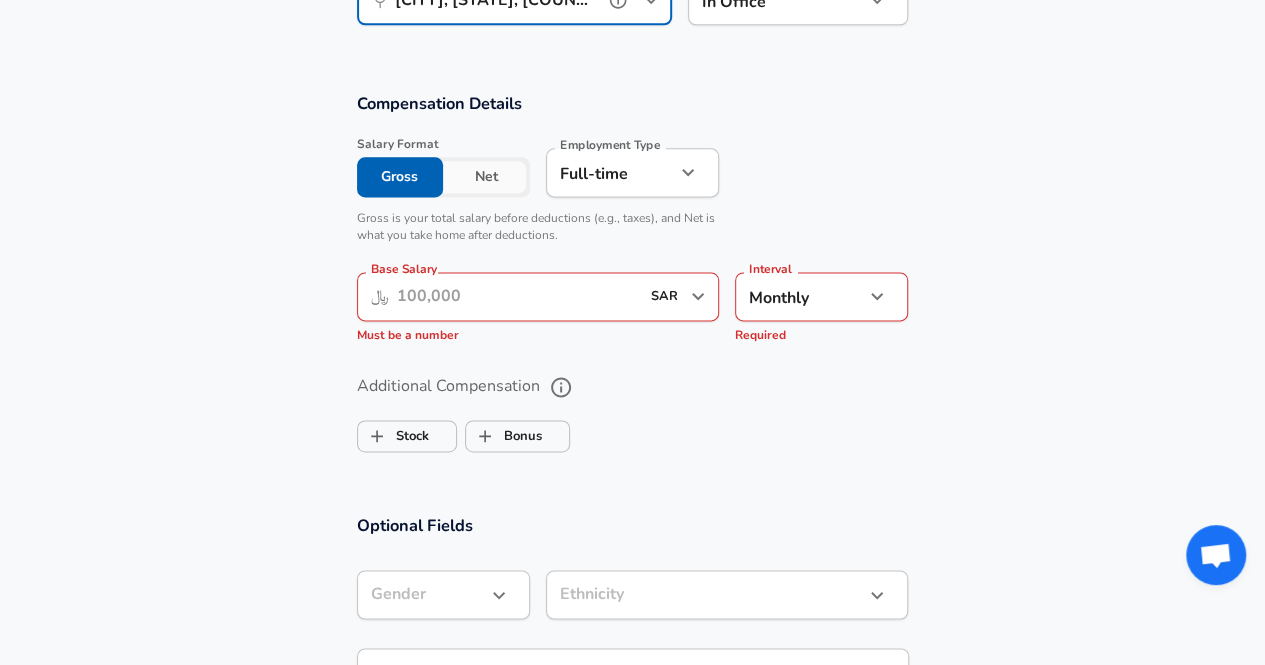 type on "[CITY], [STATE], [COUNTRY]" 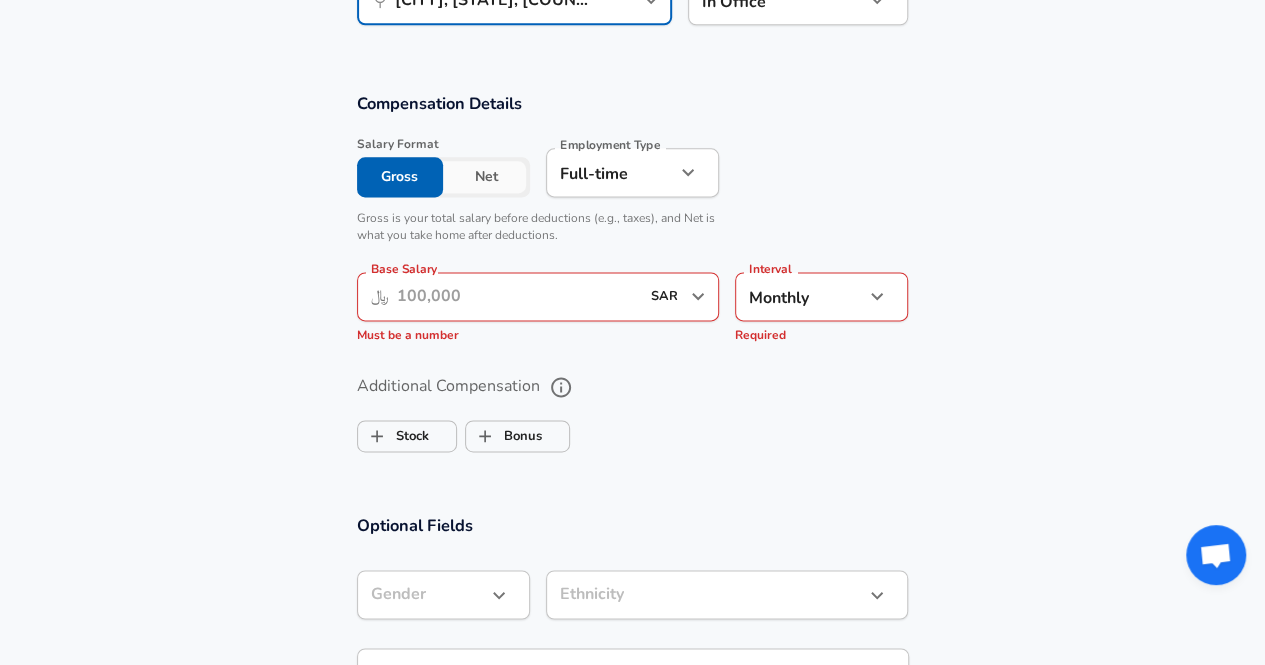 click on "Base Salary" at bounding box center (518, 296) 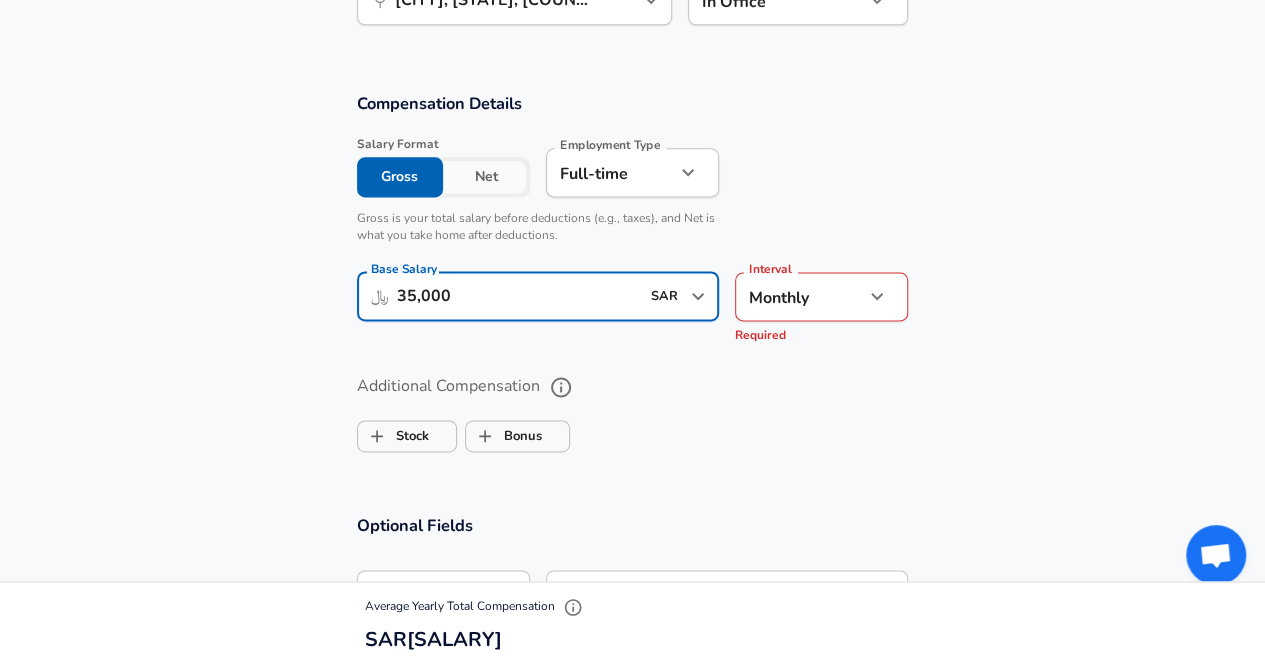 type on "35,000" 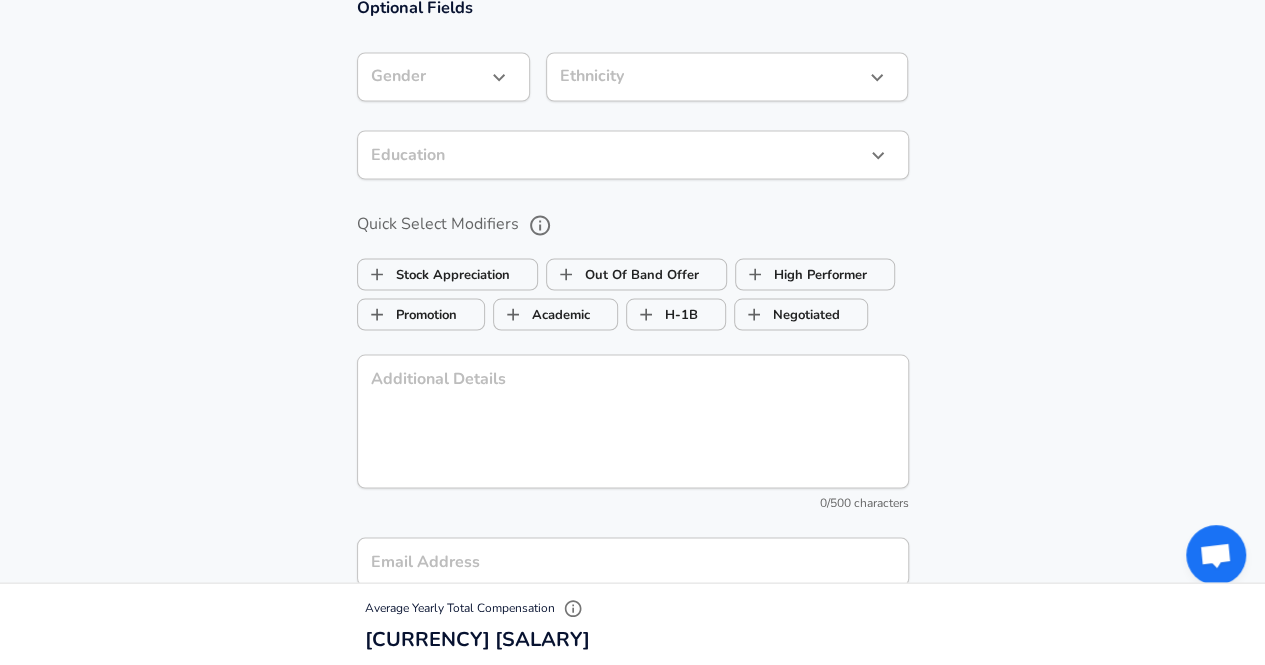 scroll, scrollTop: 1772, scrollLeft: 0, axis: vertical 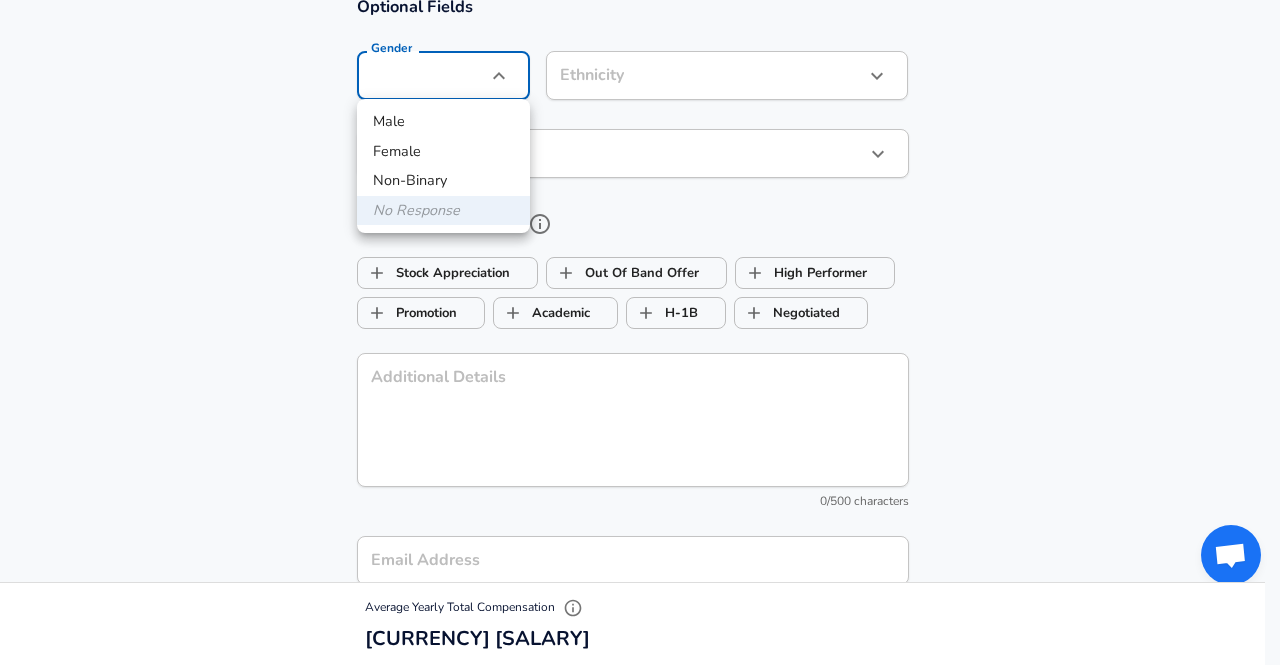 click on "Company [COMPANY]   Select the title that closest resembles your official title. This should be similar to the title that was present on your offer letter. Title [TITLE]   Select a job family that best fits your role. If you can't find one, select 'Other' to enter a custom job family Job Family [JOB_FAMILY] Job Family Specialization [SPECIALIZATION]   Level [LEVEL] Work Experience and Location These compensation details are from the perspective of a: 1" at bounding box center (640, -1440) 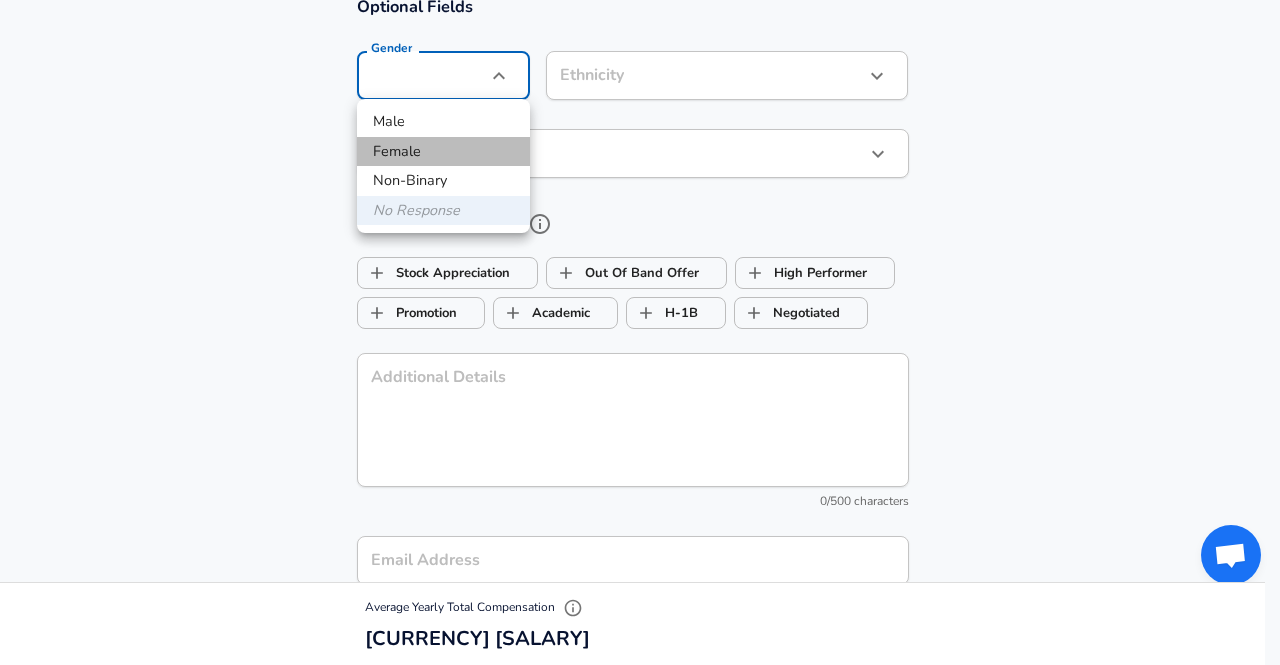 click on "Female" at bounding box center [443, 152] 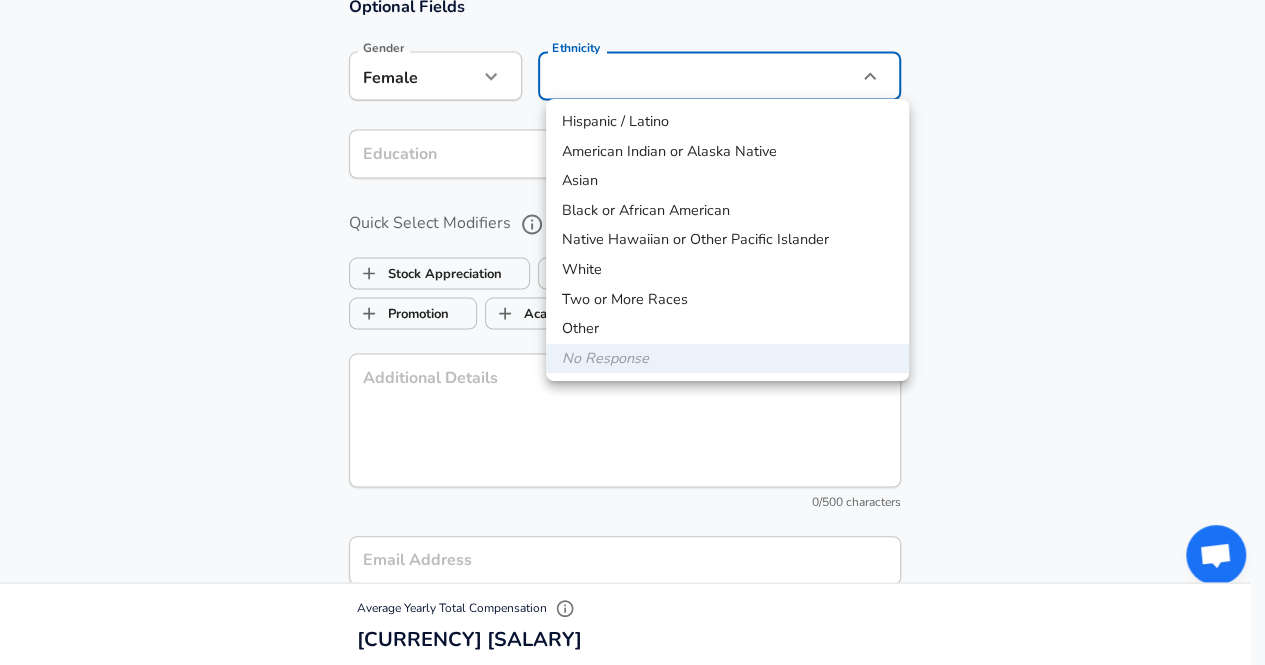 click on "Company [COMPANY]   Select the title that closest resembles your official title. This should be similar to the title that was present on your offer letter. Title [TITLE]   Select a job family that best fits your role. If you can't find one, select 'Other' to enter a custom job family Job Family [JOB_FAMILY] Job Family Specialization [SPECIALIZATION]   Level [LEVEL] Work Experience and Location These compensation details are from the perspective of a: 1" at bounding box center [632, -1440] 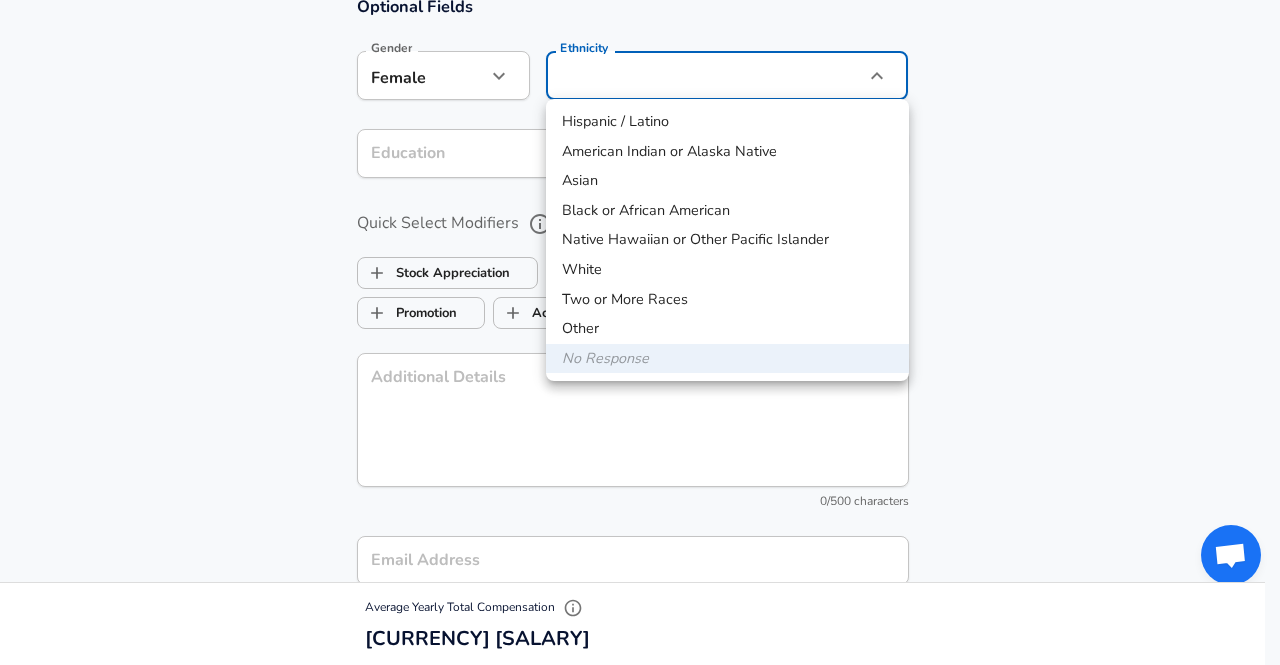 type 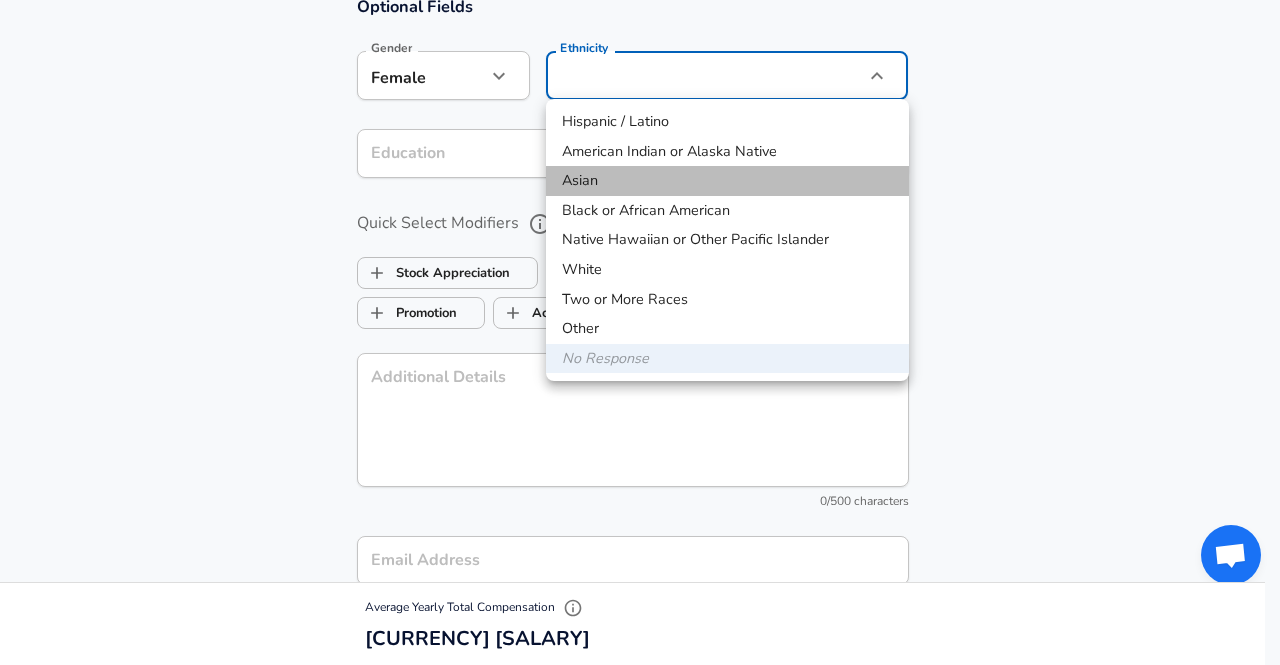 click on "Asian" at bounding box center [727, 181] 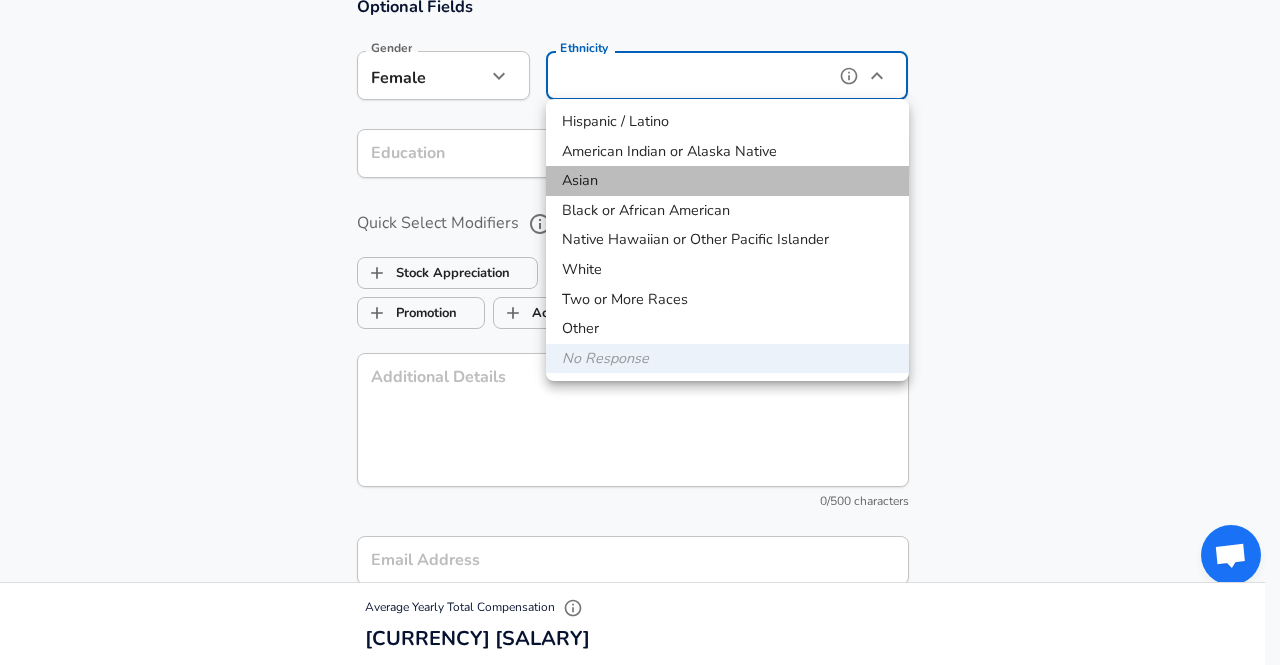 type on "Asian" 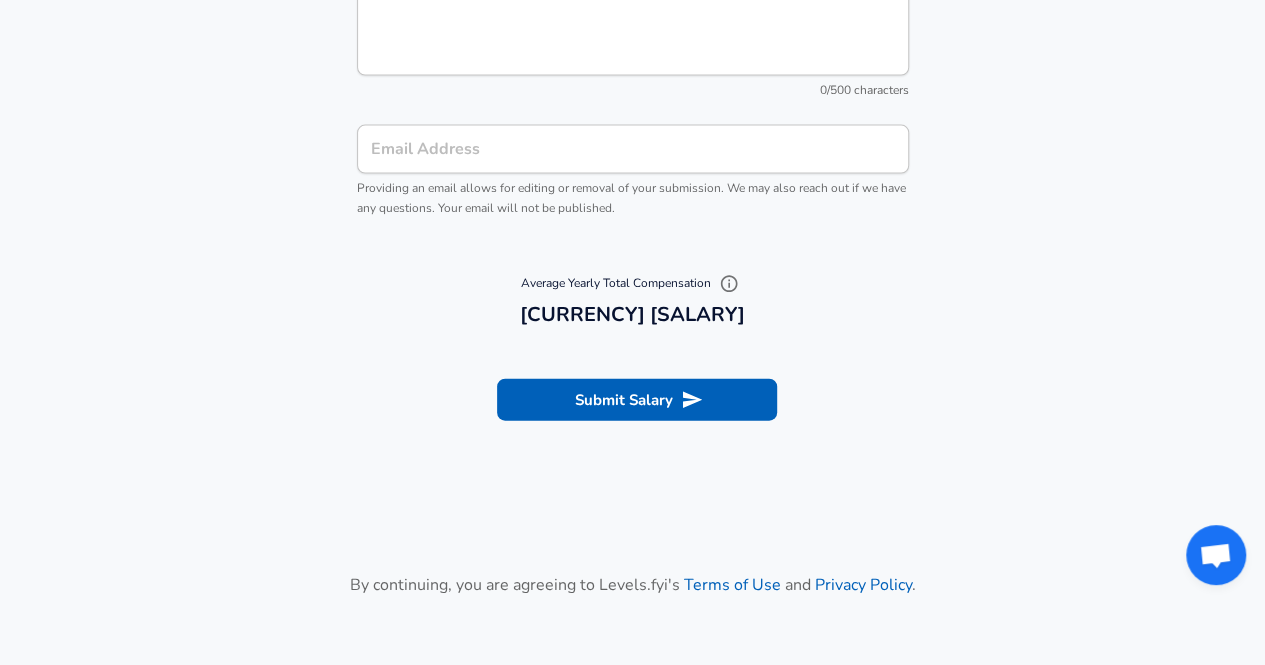 scroll, scrollTop: 2188, scrollLeft: 0, axis: vertical 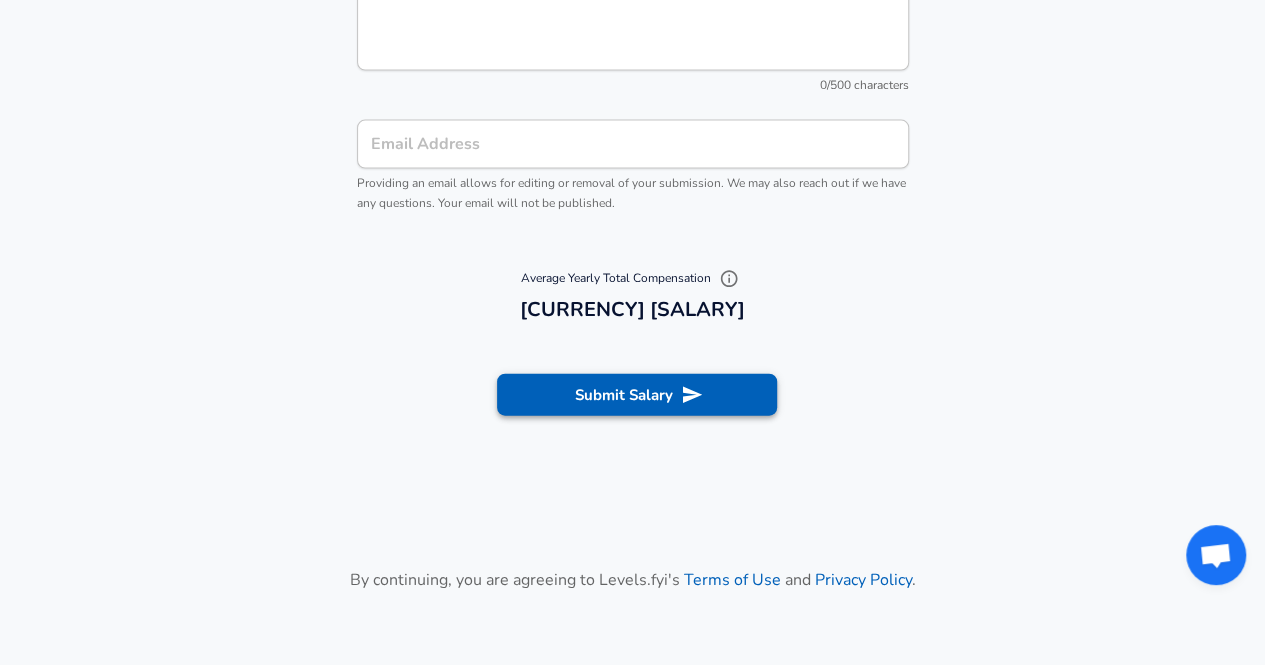 click on "Submit Salary" at bounding box center (637, 395) 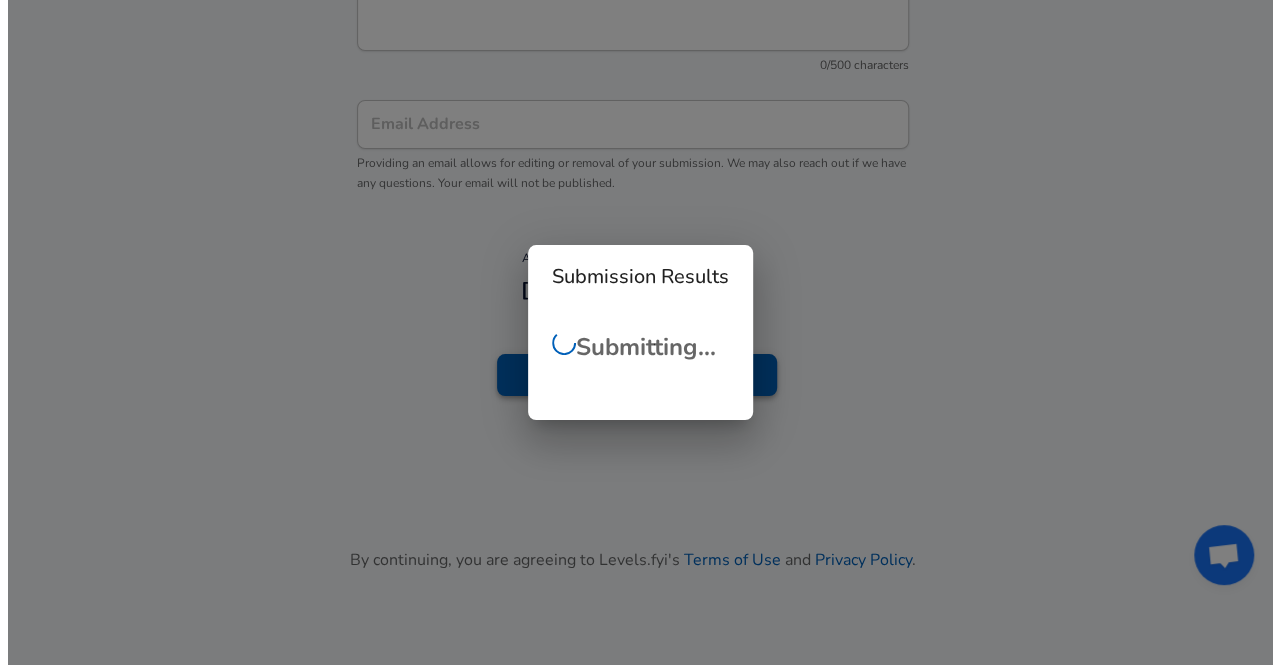 scroll, scrollTop: 2168, scrollLeft: 0, axis: vertical 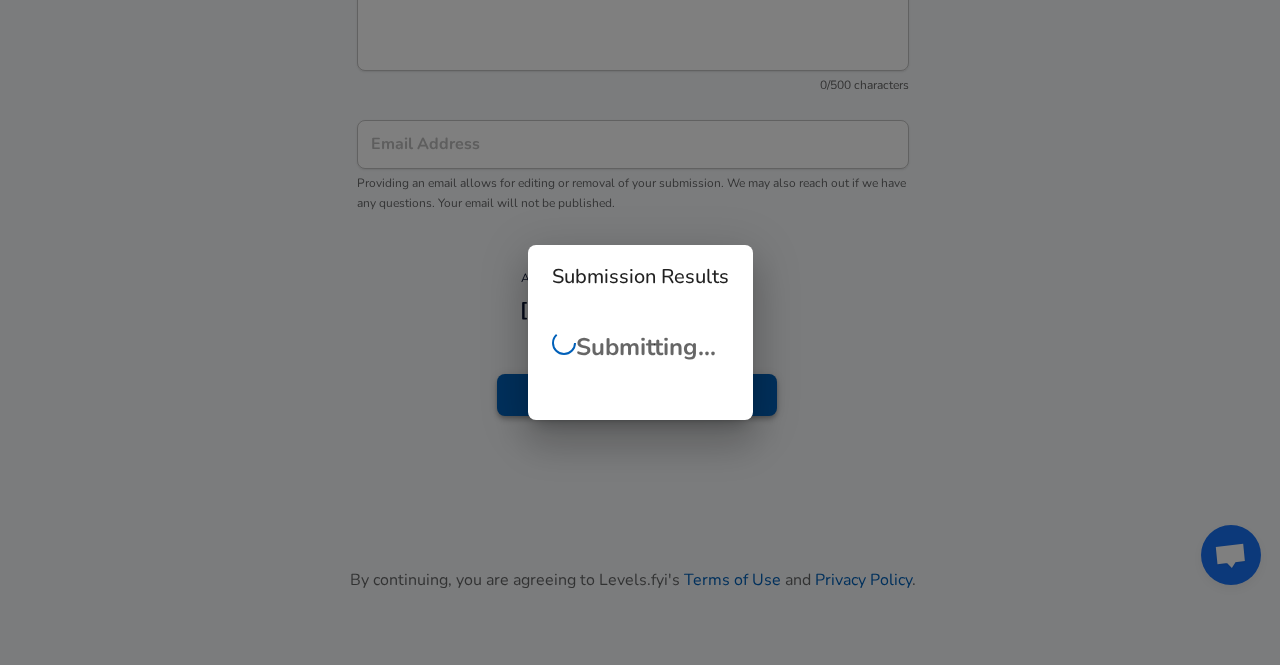 type 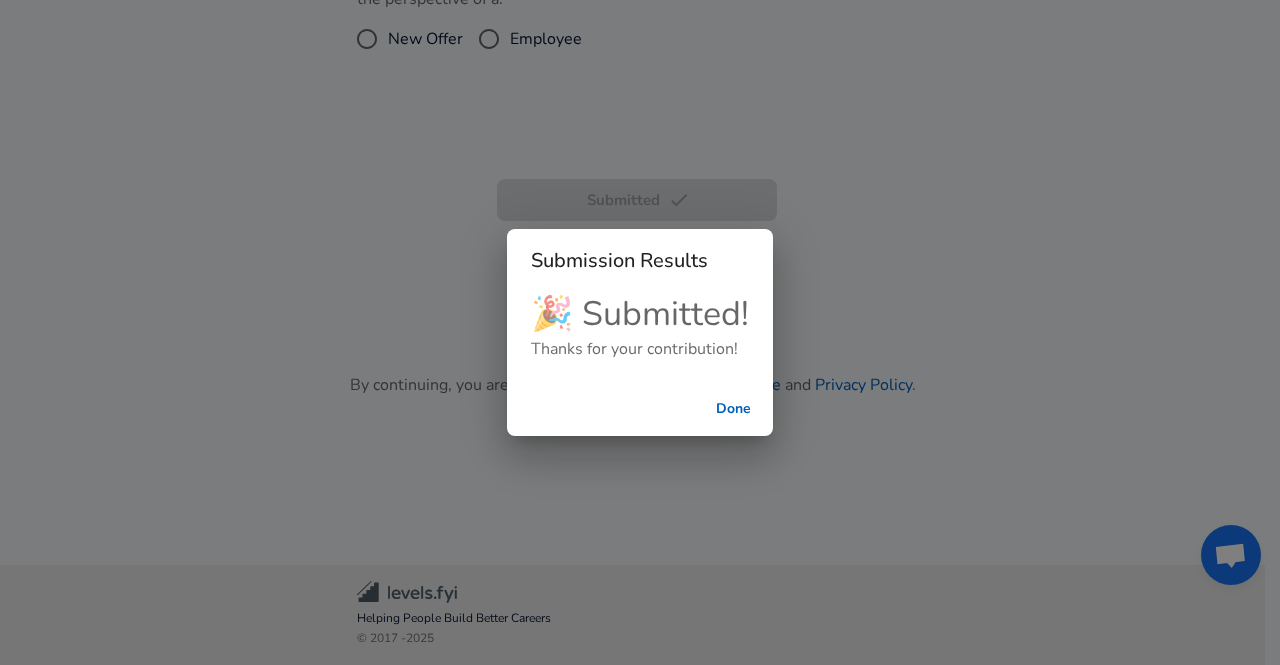 scroll, scrollTop: 664, scrollLeft: 0, axis: vertical 